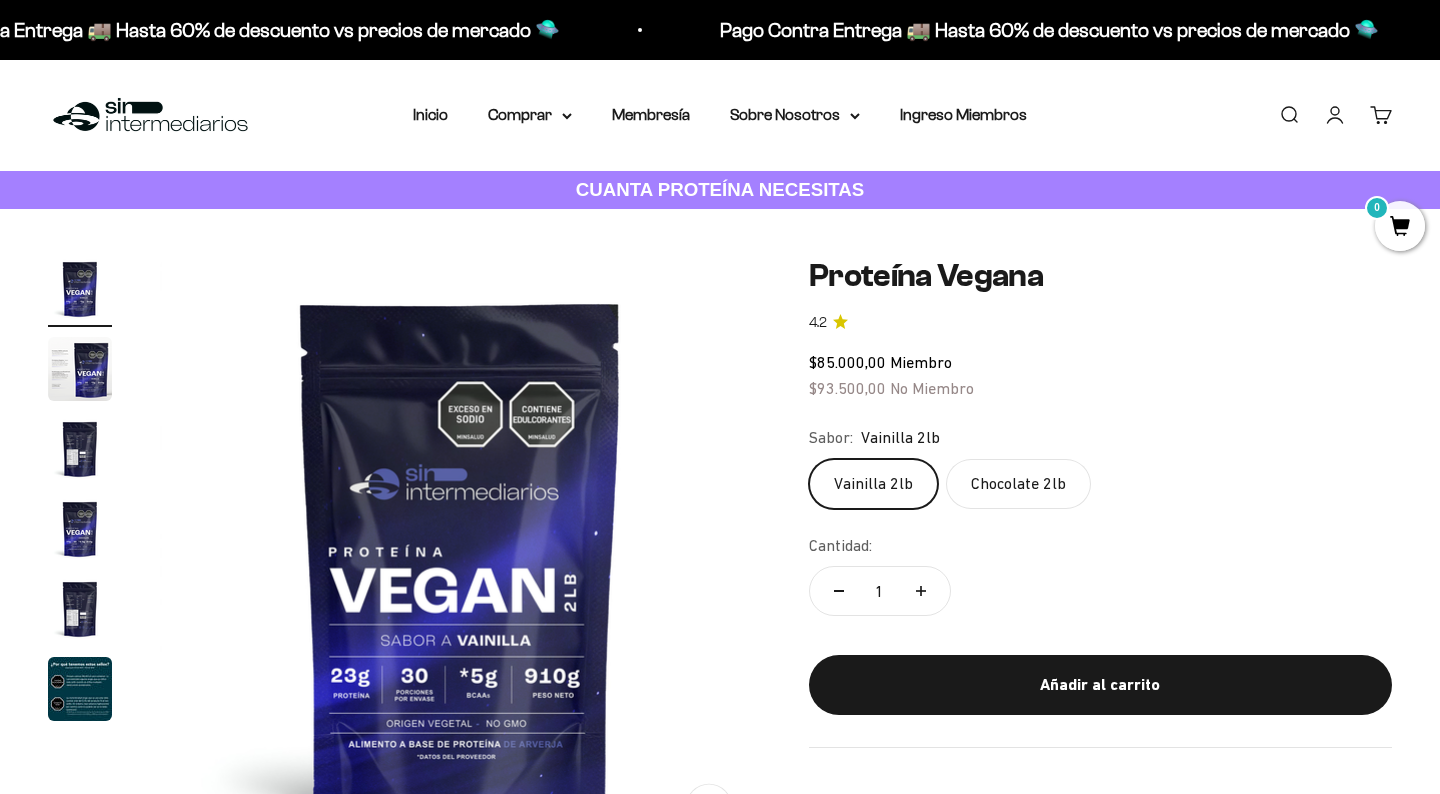 scroll, scrollTop: 0, scrollLeft: 0, axis: both 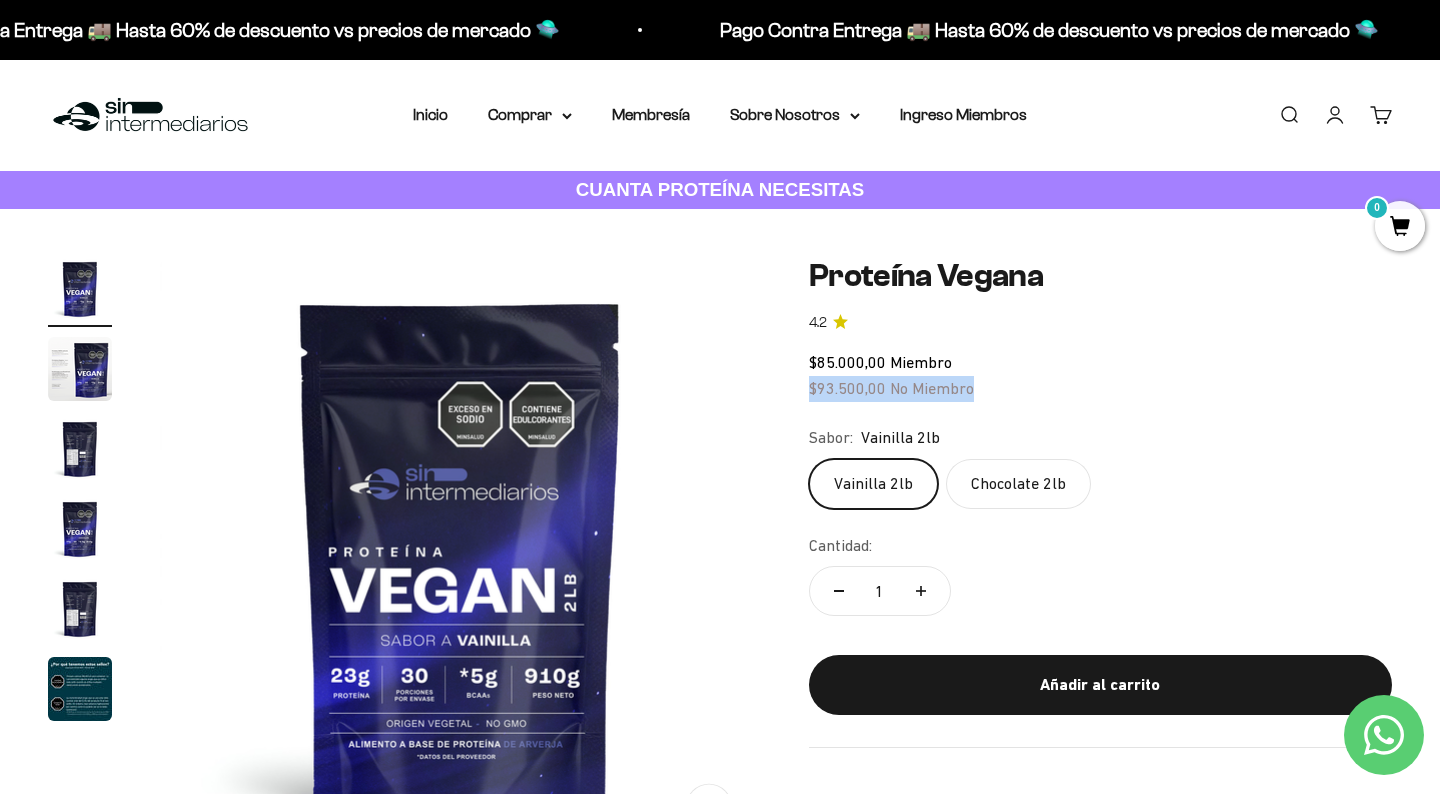 drag, startPoint x: 976, startPoint y: 385, endPoint x: 797, endPoint y: 388, distance: 179.02513 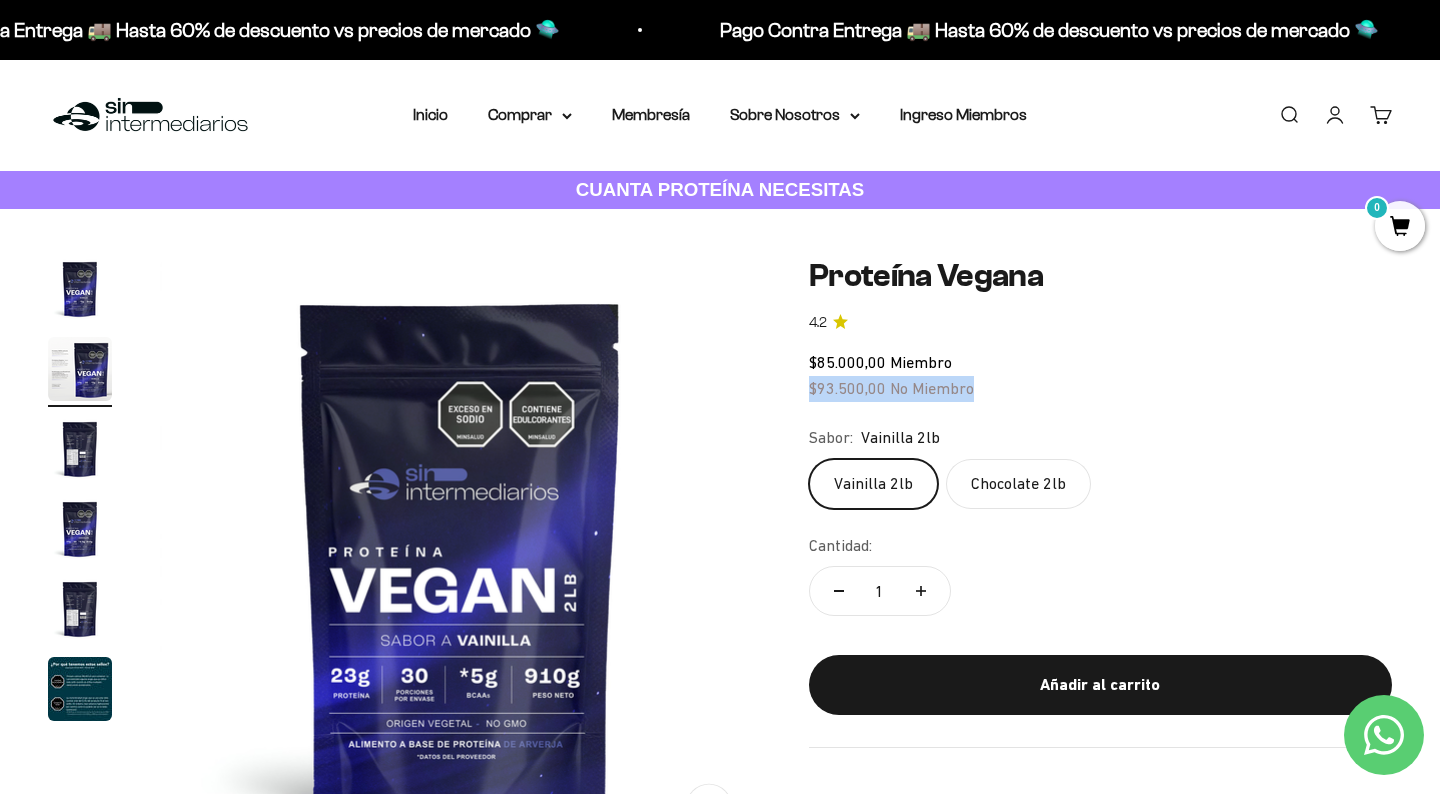 scroll, scrollTop: 0, scrollLeft: 625, axis: horizontal 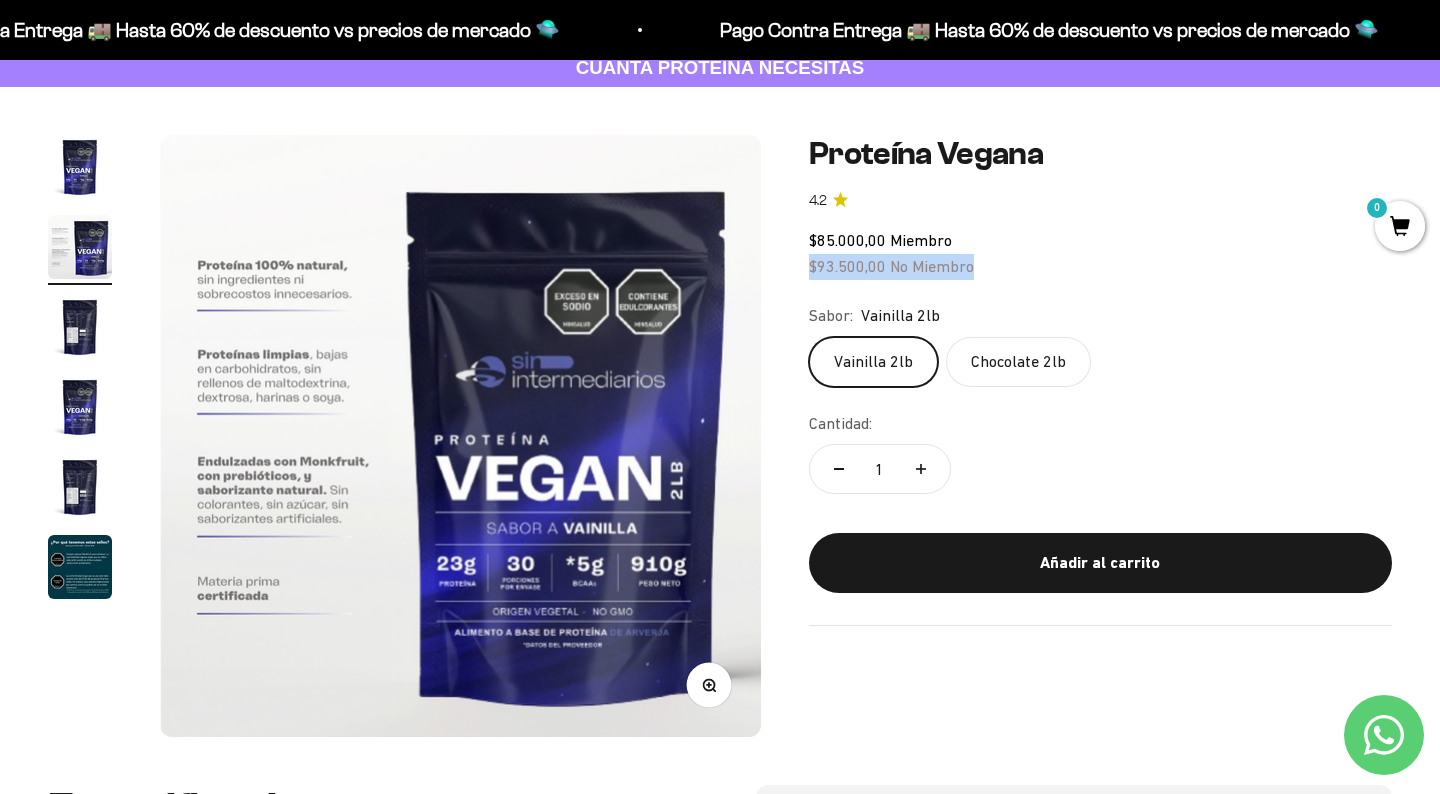 click at bounding box center [80, 167] 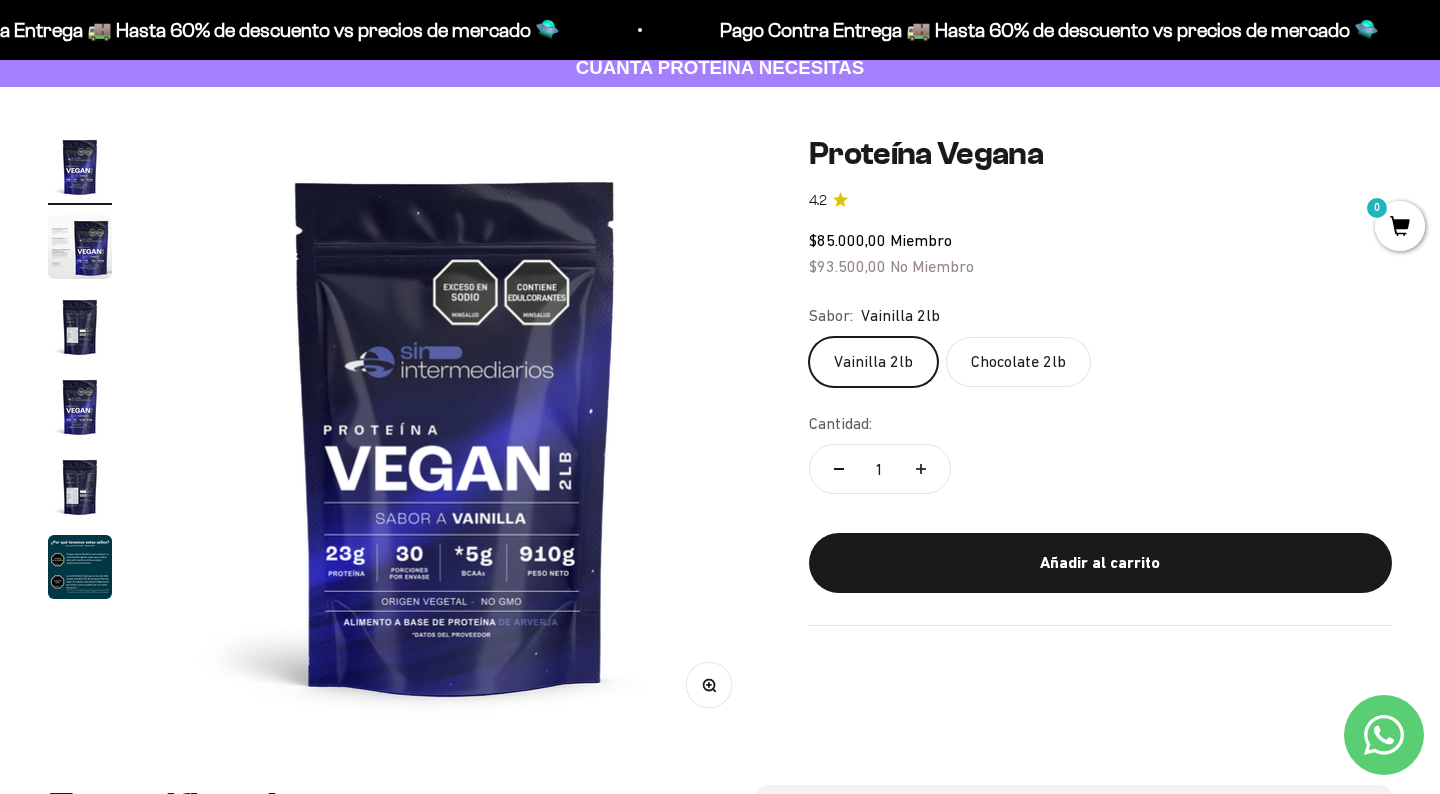 scroll, scrollTop: 0, scrollLeft: 0, axis: both 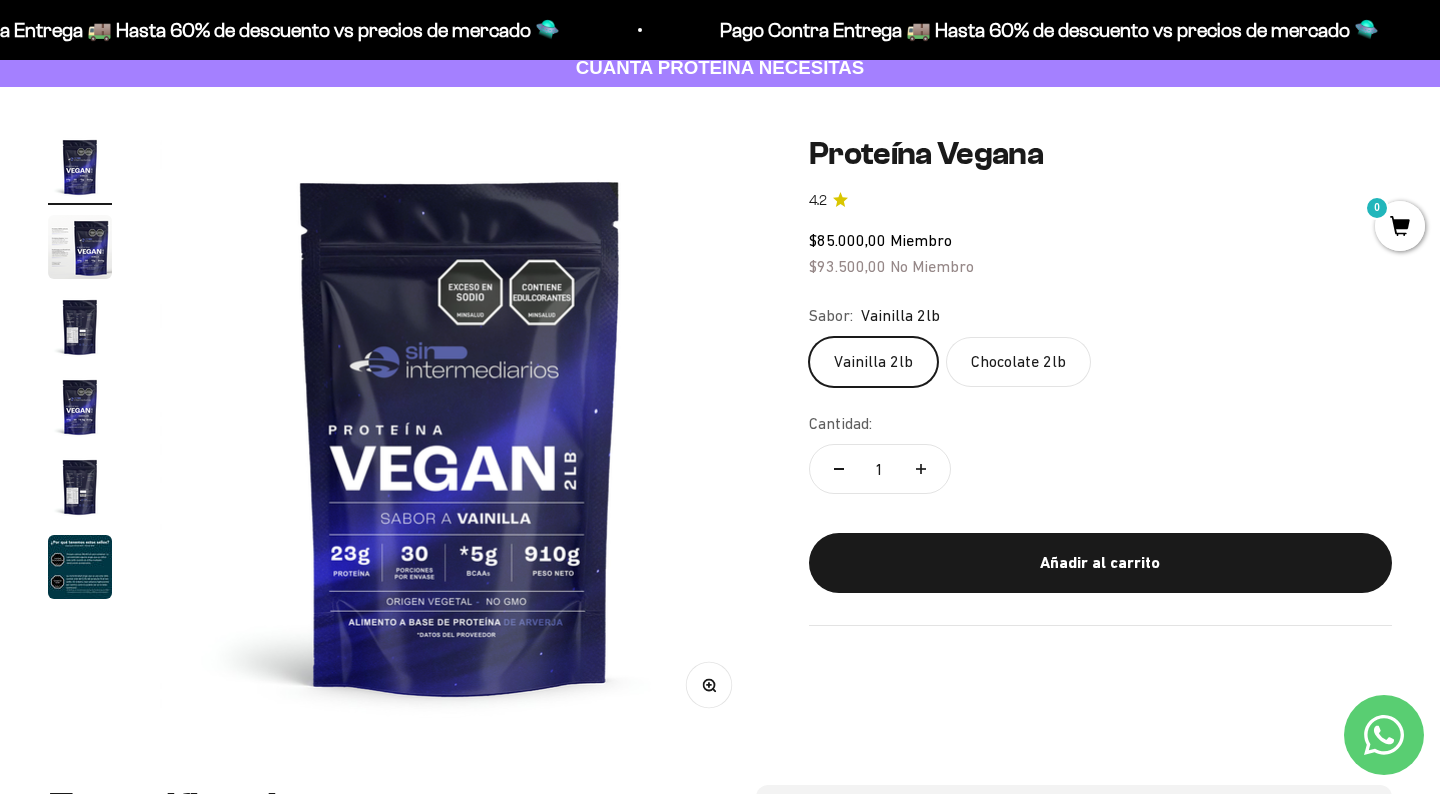 click at bounding box center [80, 247] 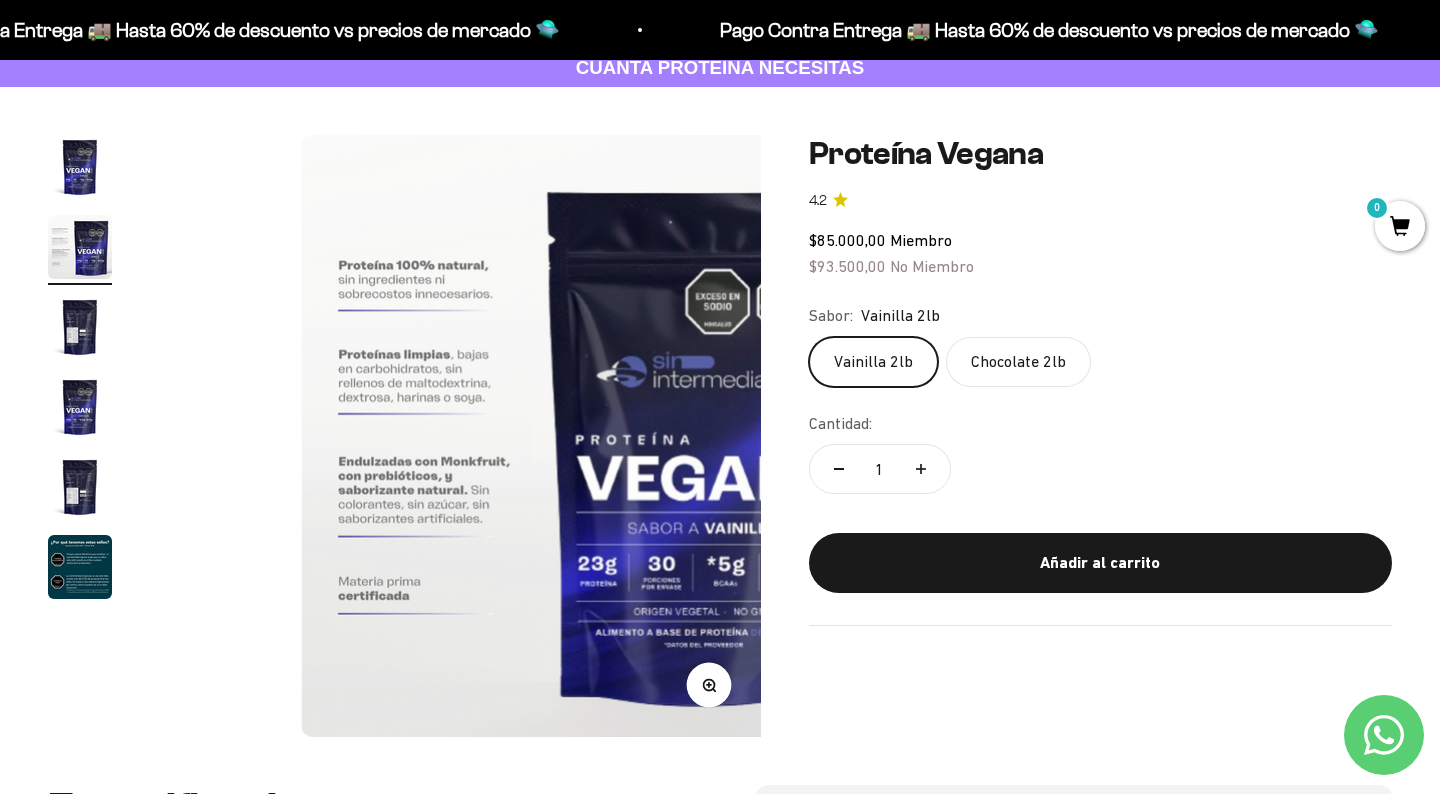scroll, scrollTop: 0, scrollLeft: 625, axis: horizontal 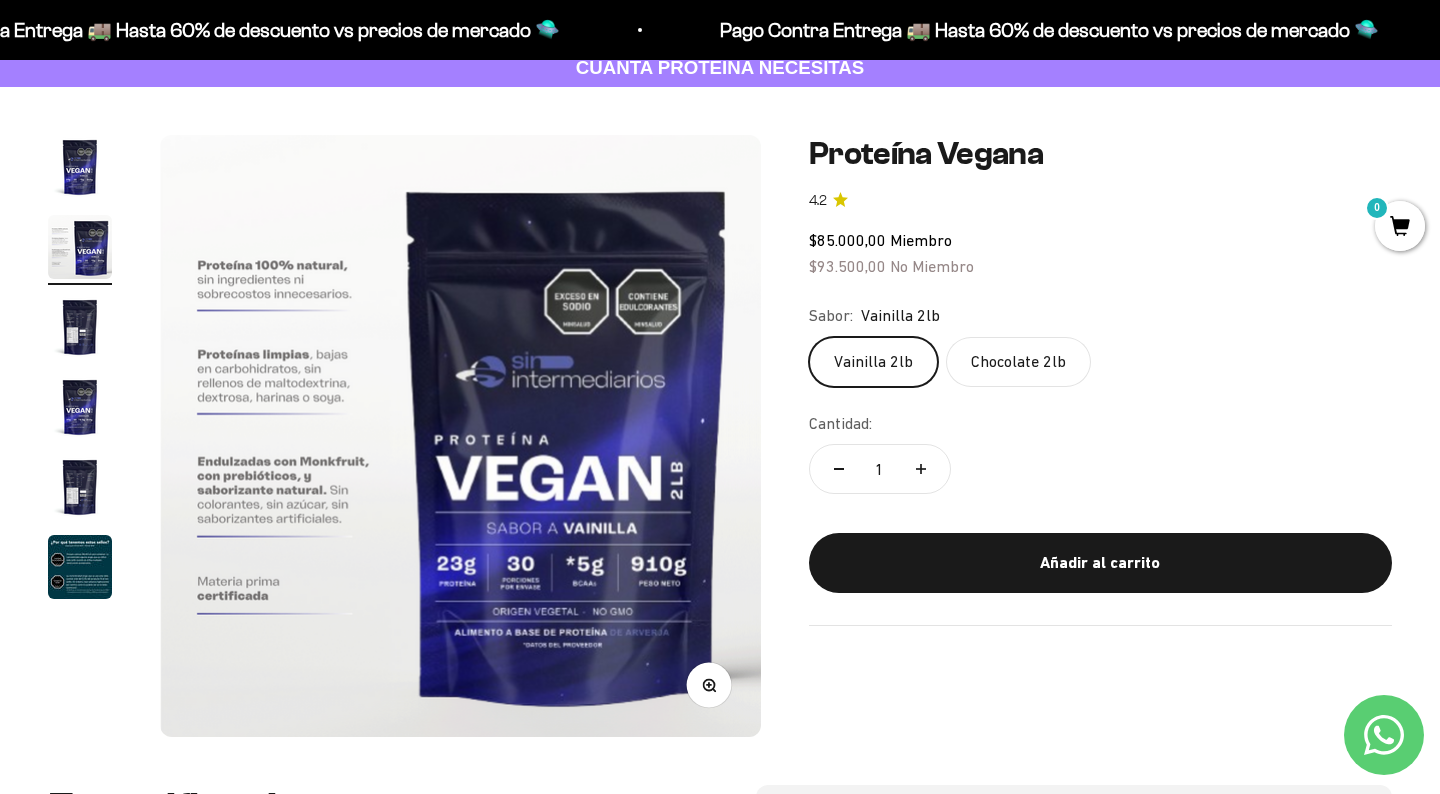 click at bounding box center (80, 327) 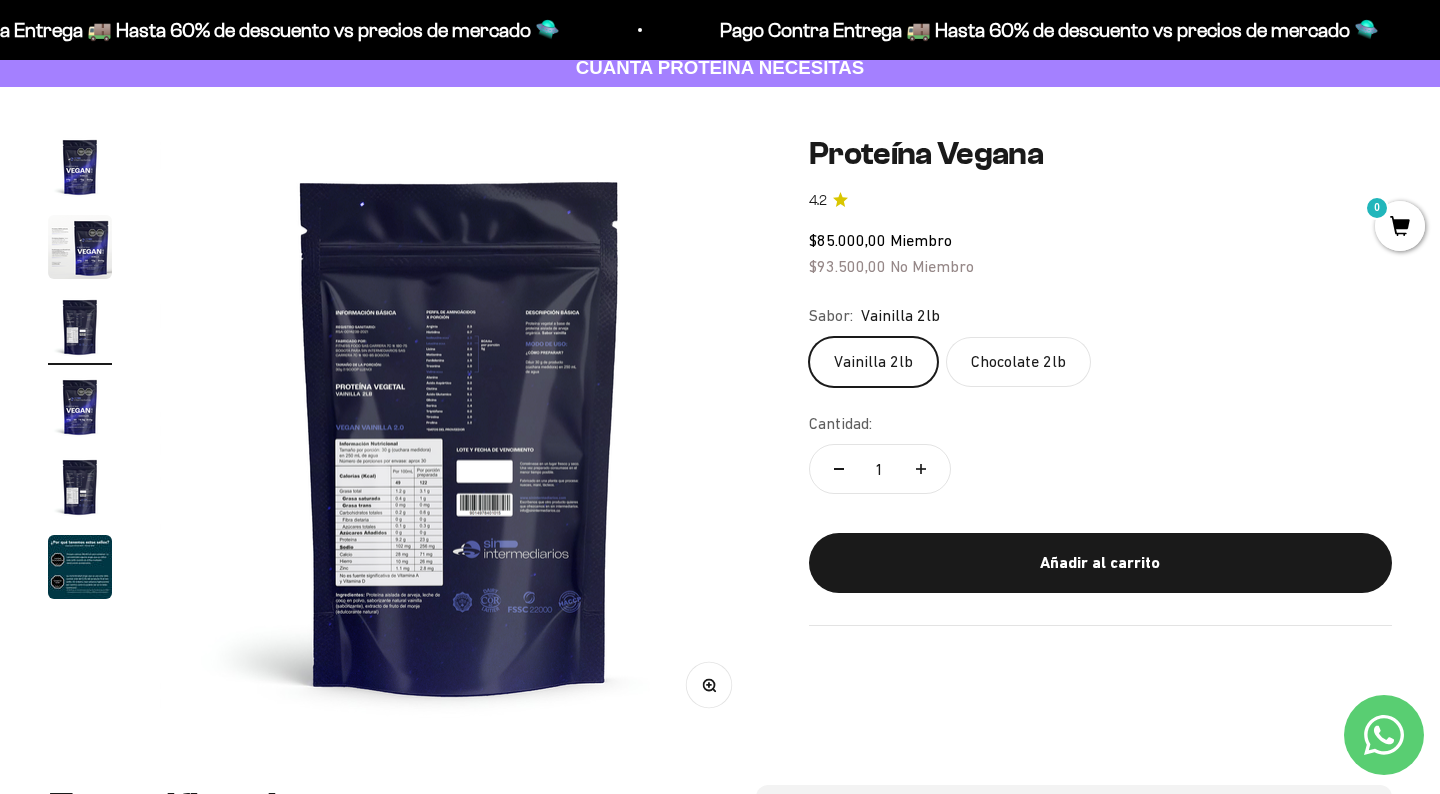 click at bounding box center [80, 407] 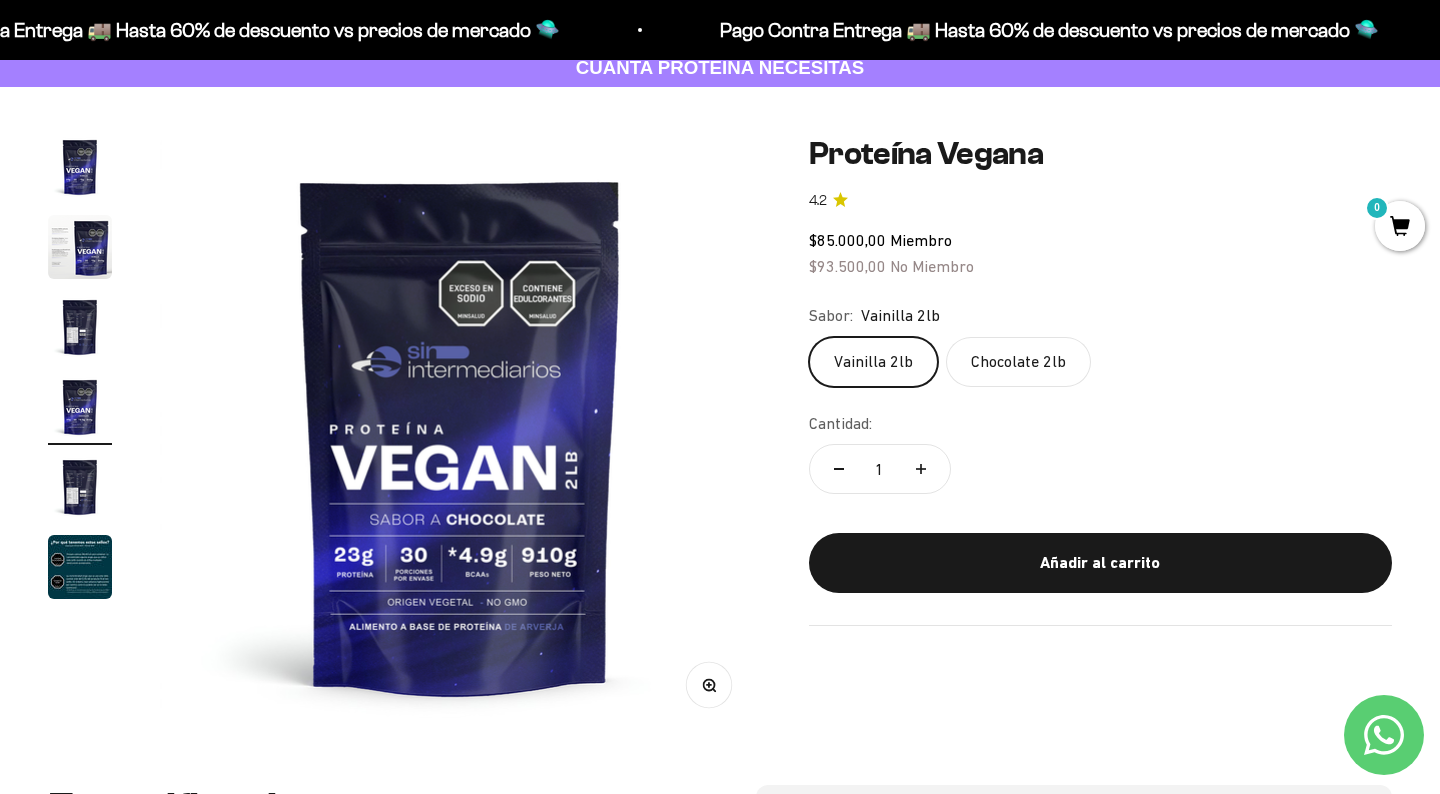 click at bounding box center (80, 487) 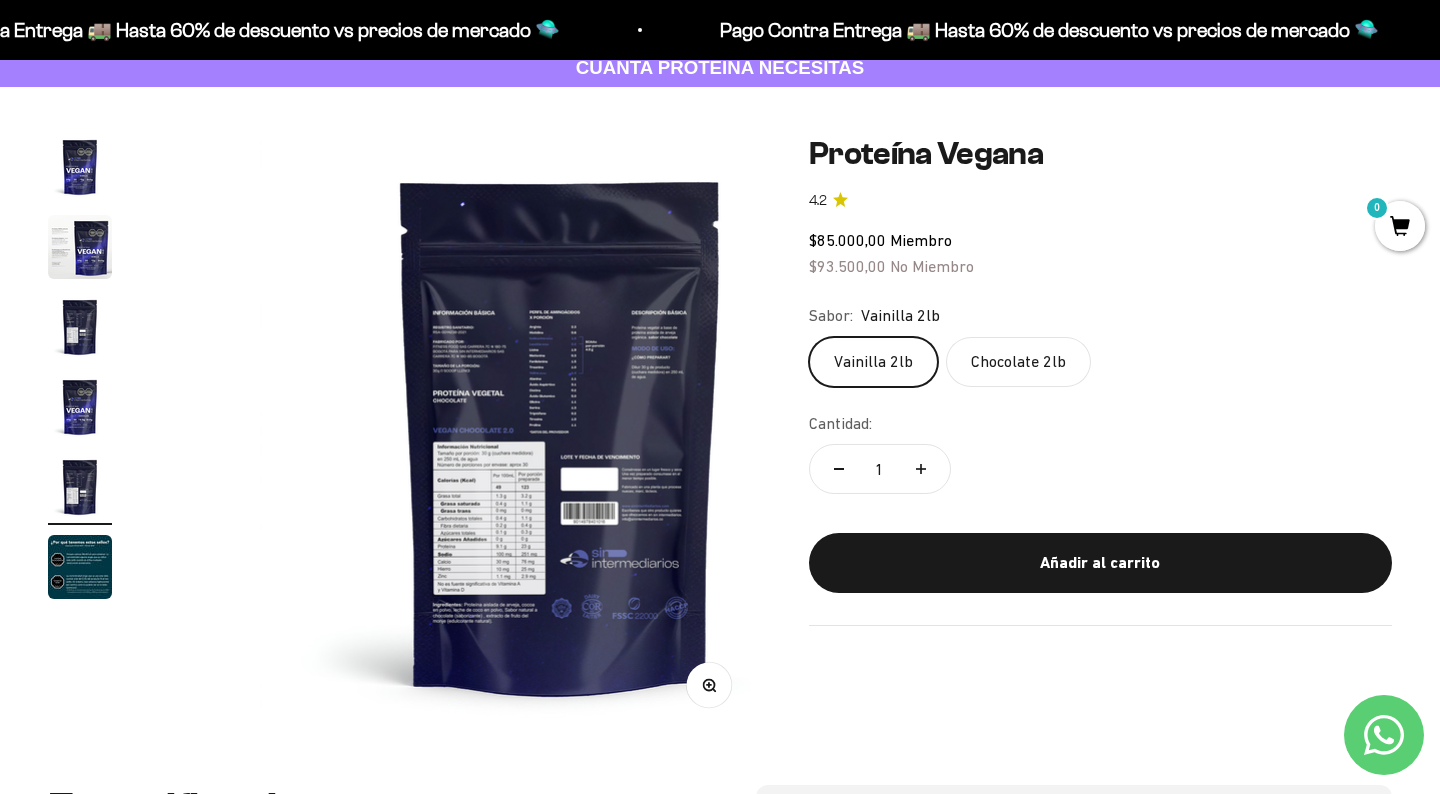 scroll, scrollTop: 0, scrollLeft: 2499, axis: horizontal 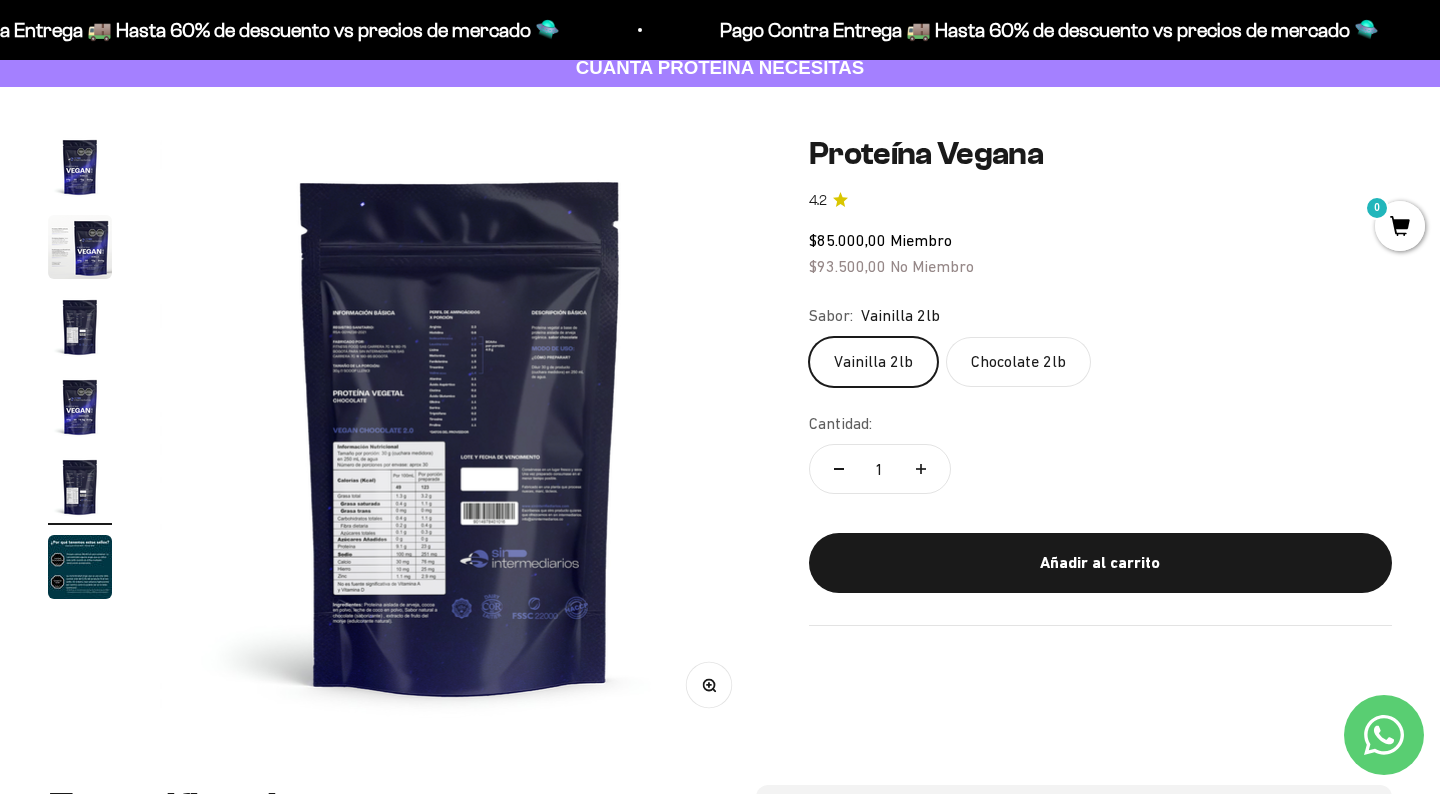 click at bounding box center [80, 567] 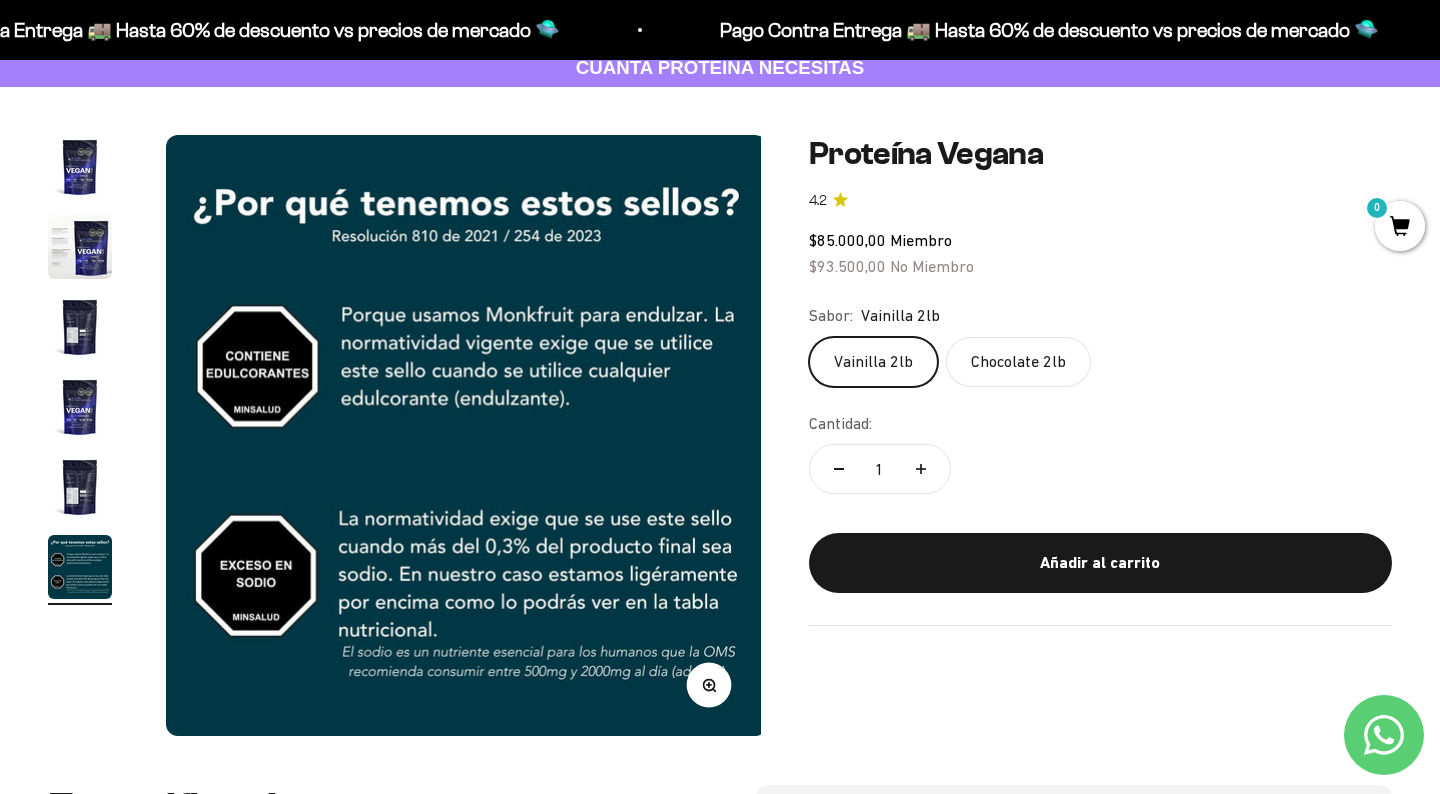 scroll, scrollTop: 0, scrollLeft: 3124, axis: horizontal 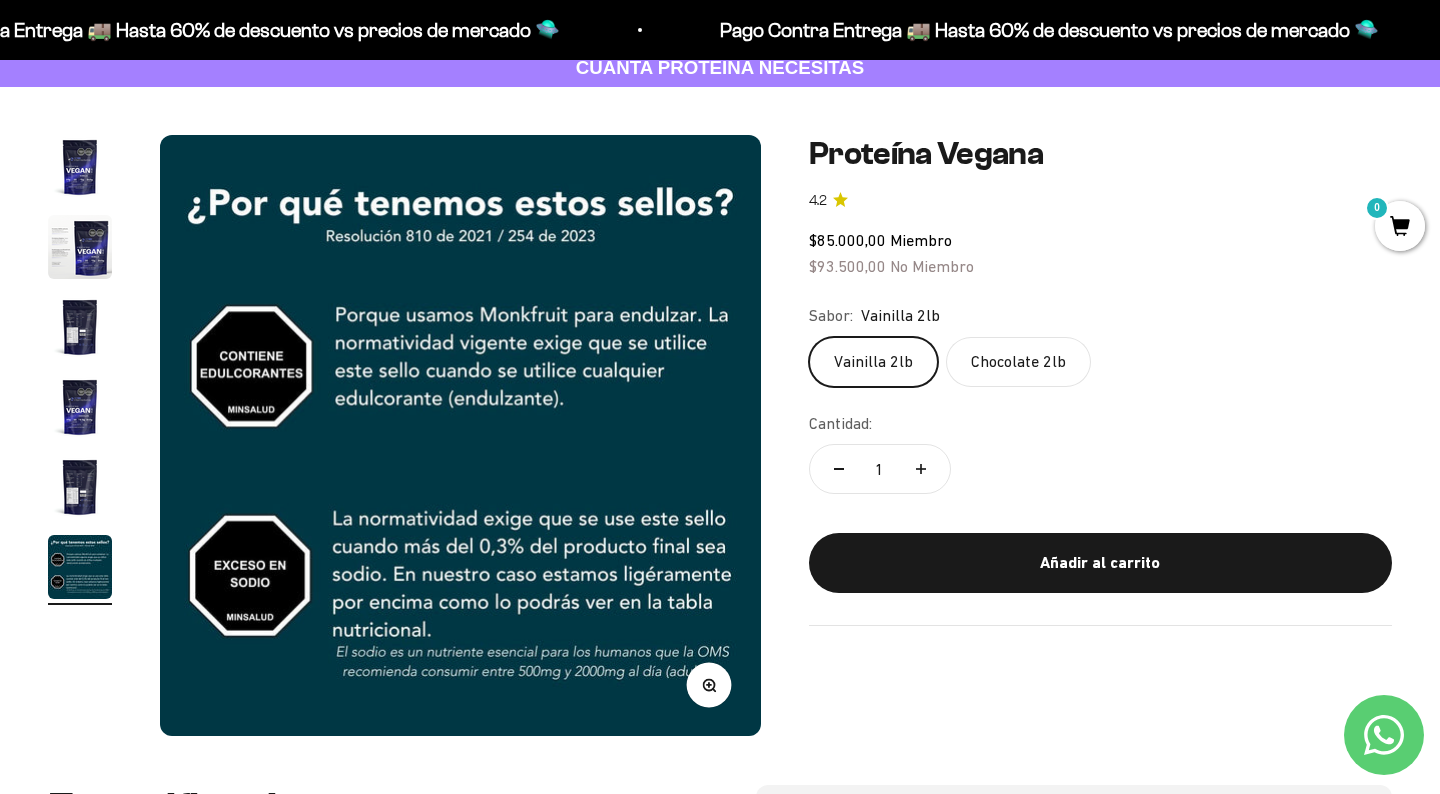 click at bounding box center (80, 487) 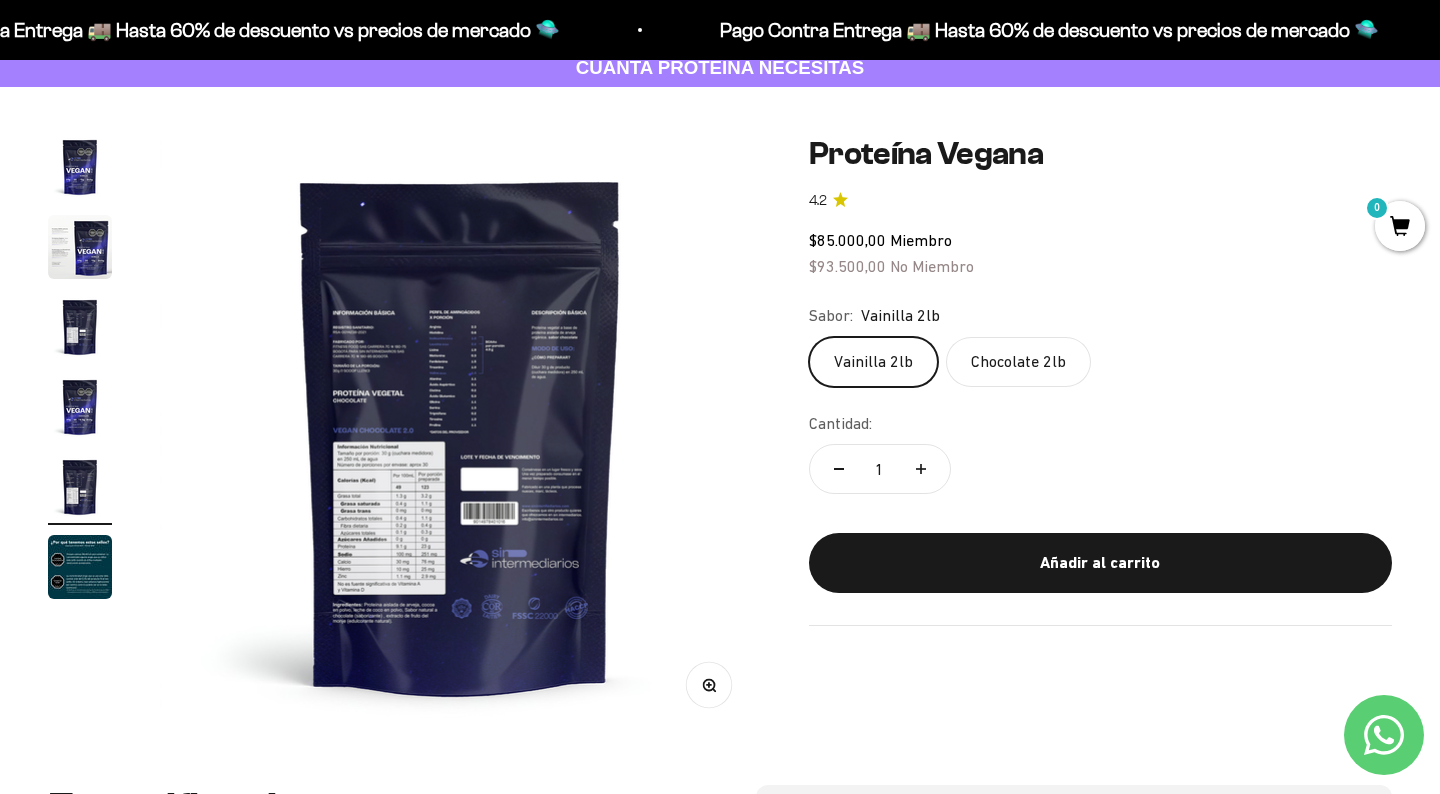 click at bounding box center [460, 435] 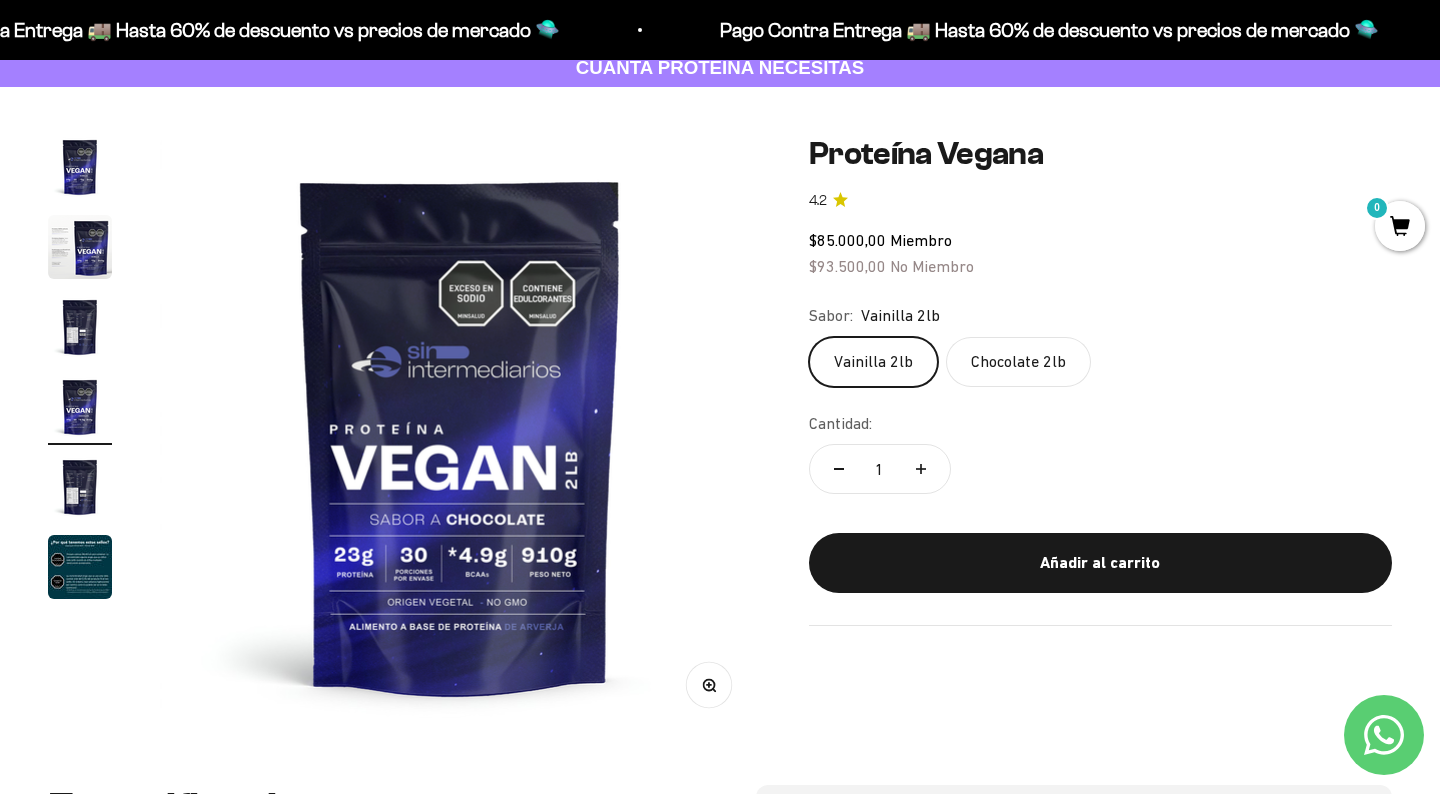 click at bounding box center (80, 327) 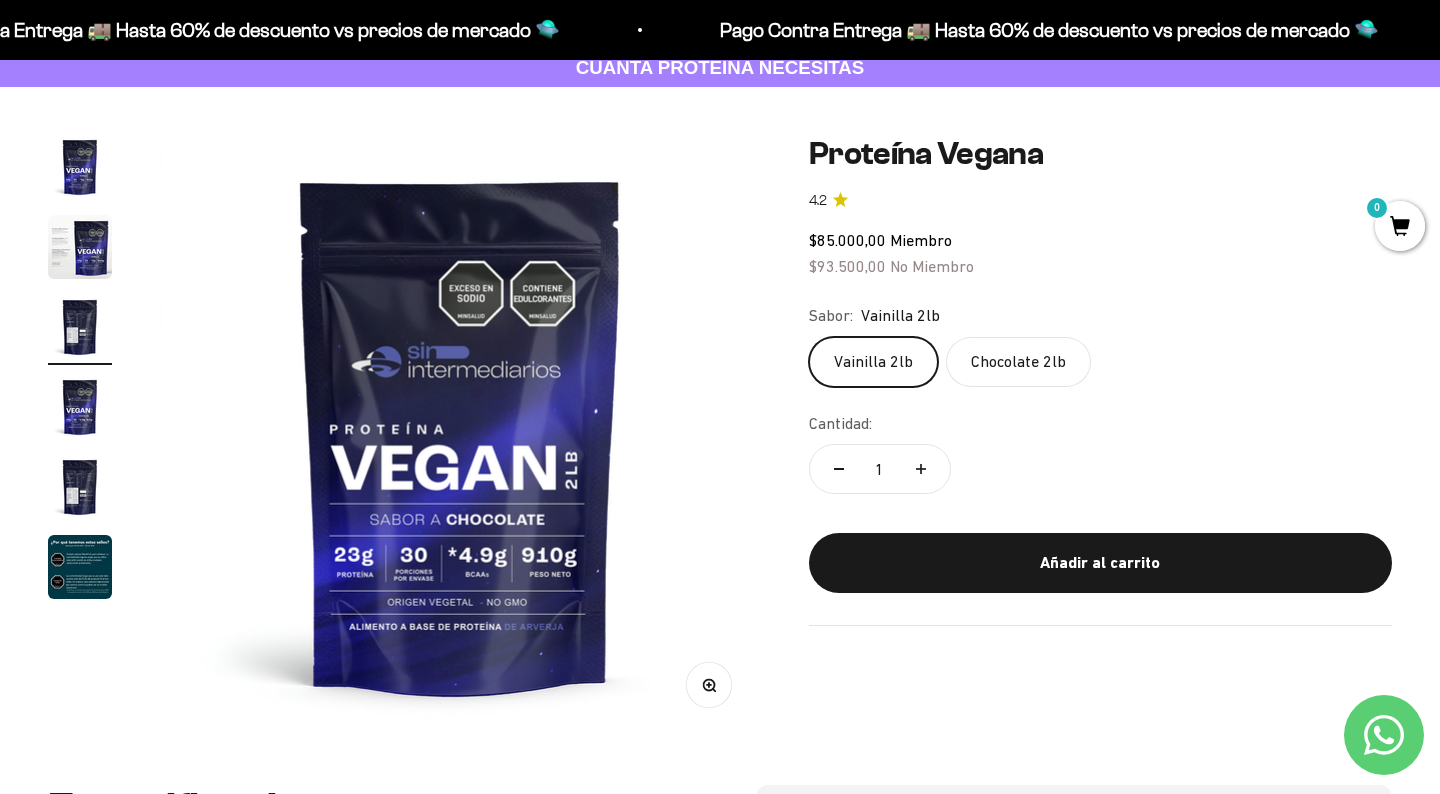 scroll, scrollTop: 0, scrollLeft: 1250, axis: horizontal 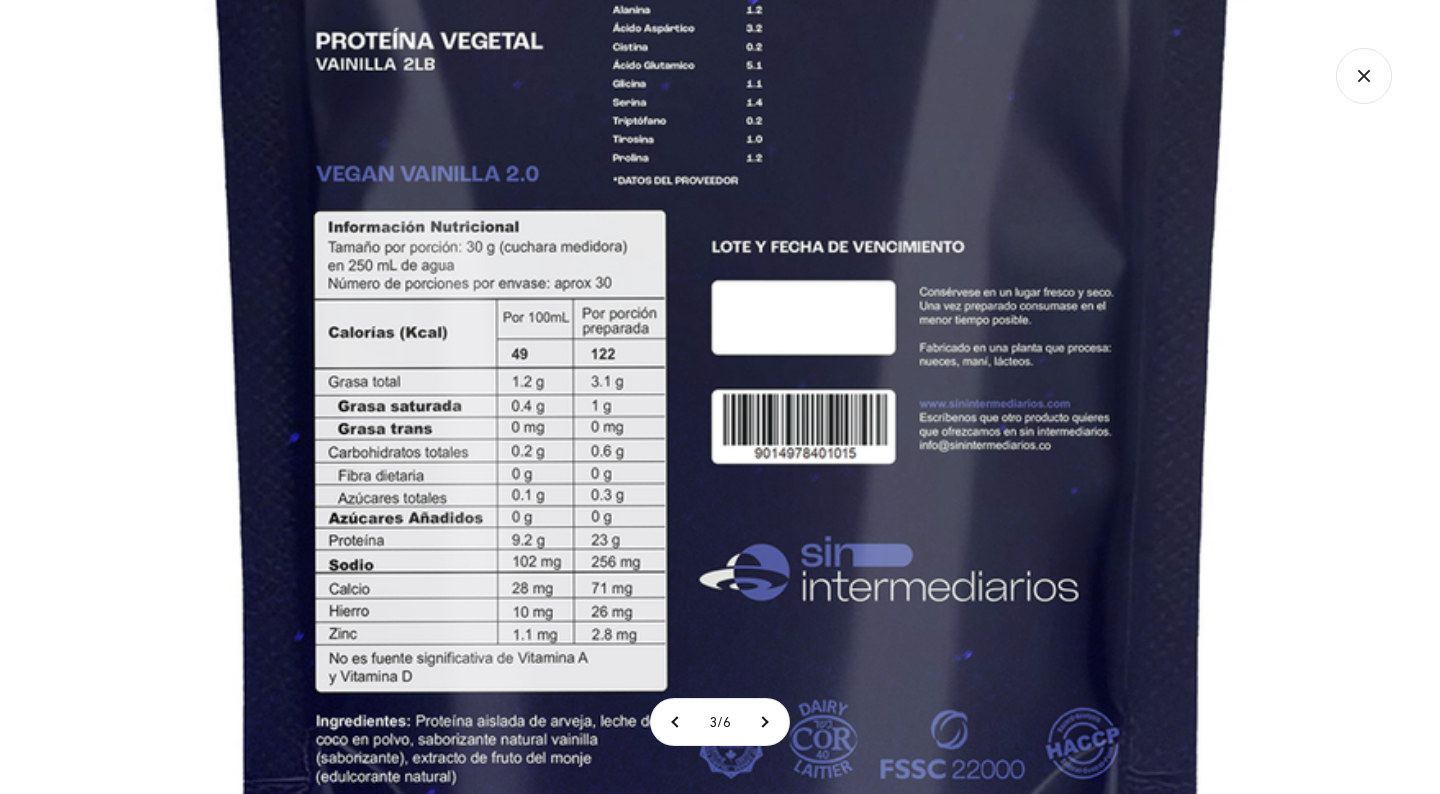 click 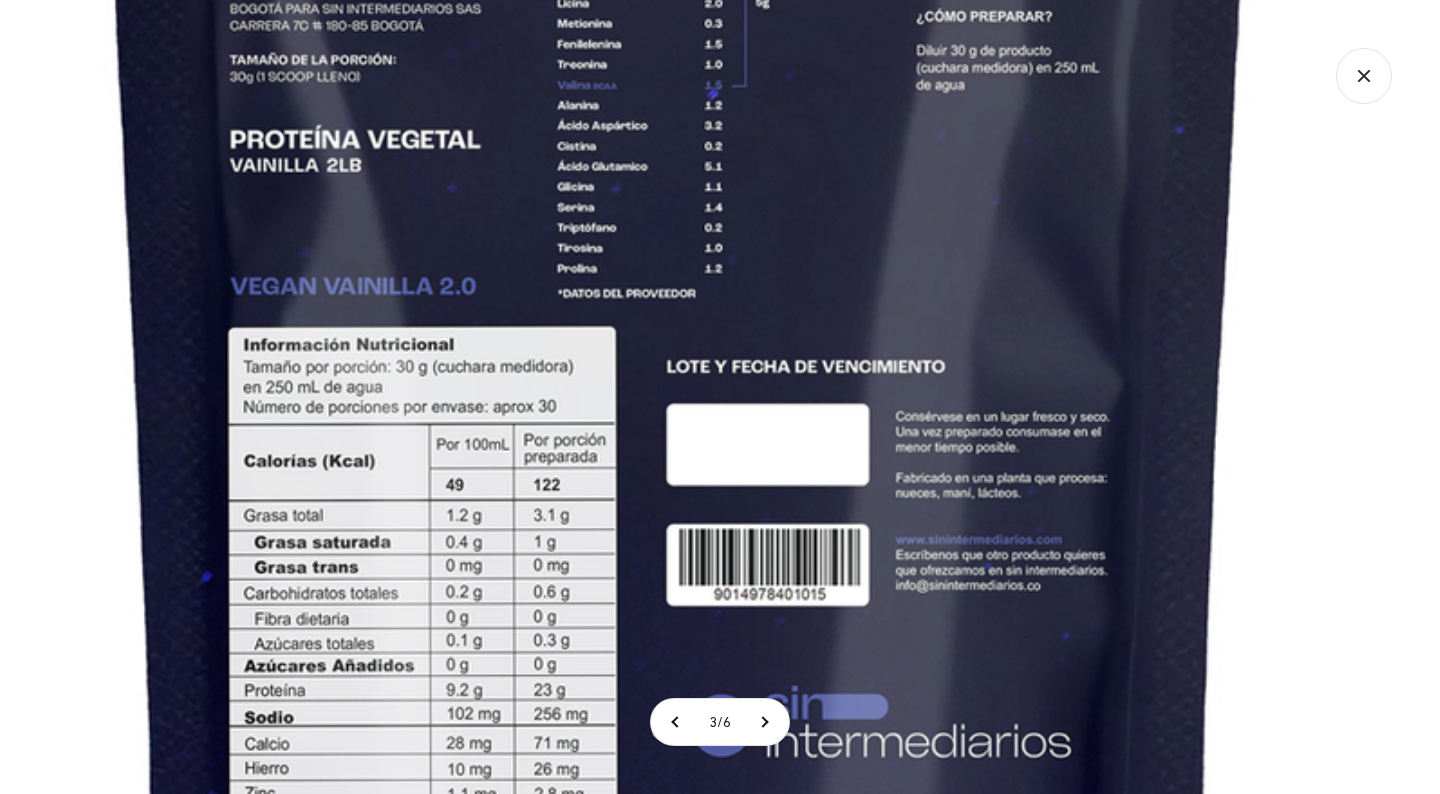 click at bounding box center (679, 315) 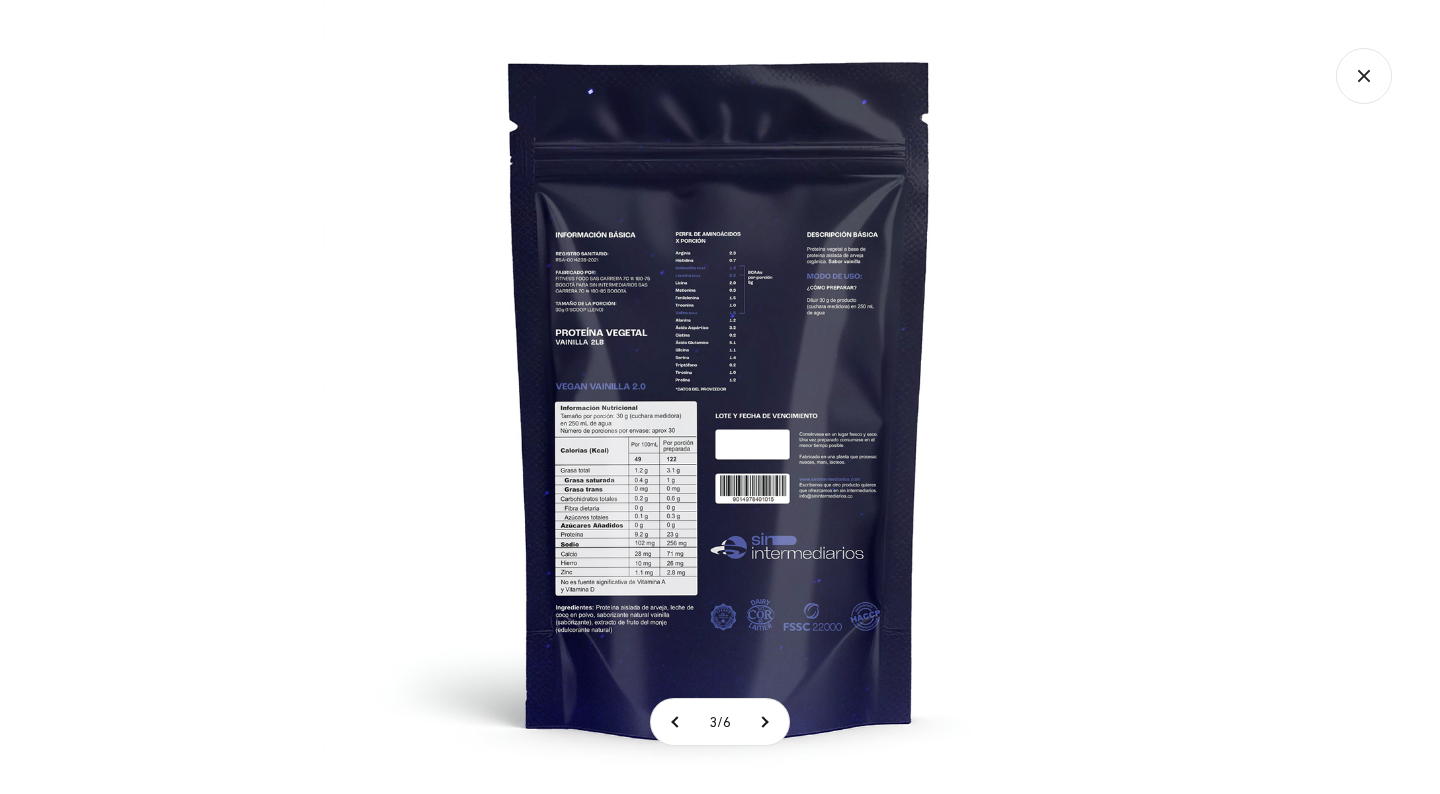 click 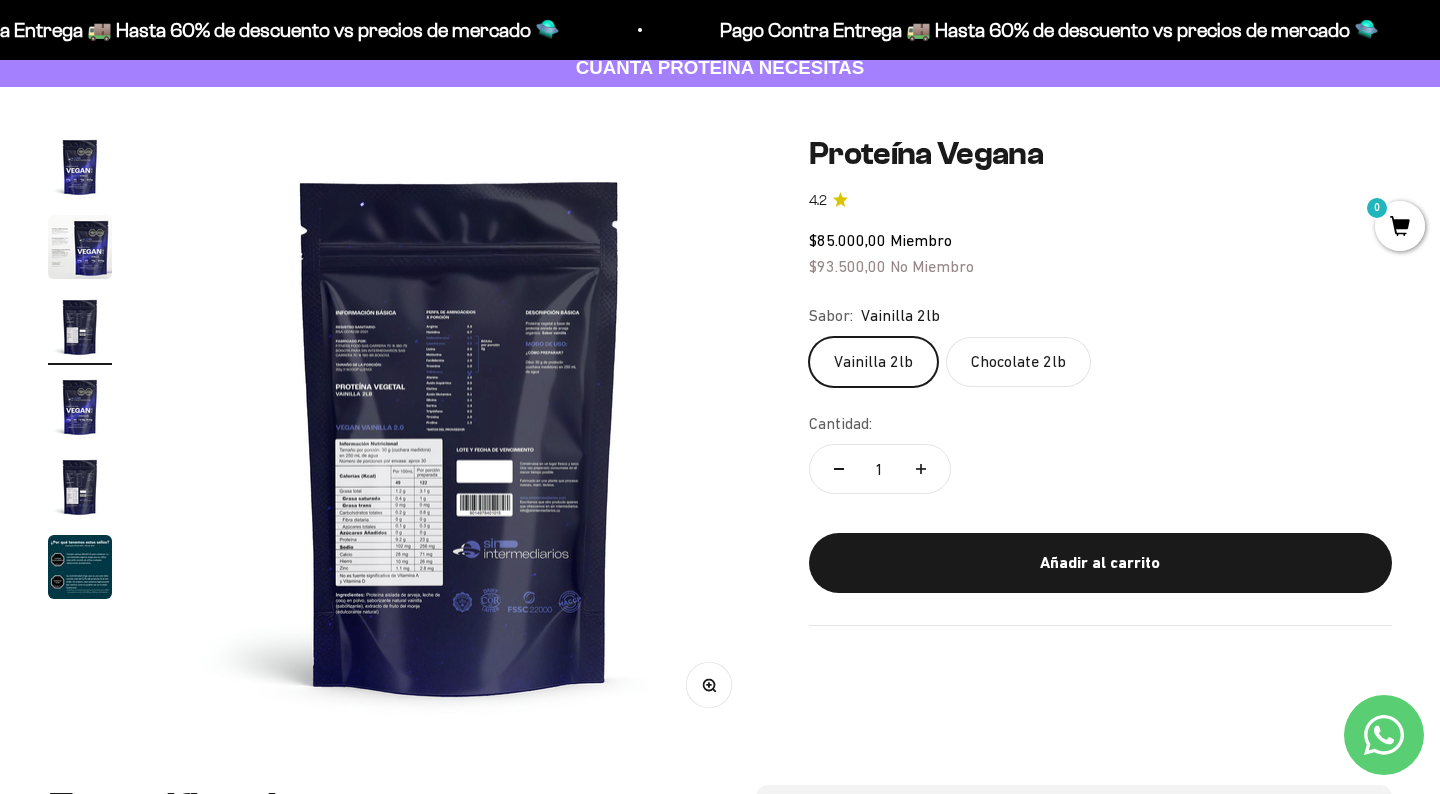 click on "Chocolate 2lb" 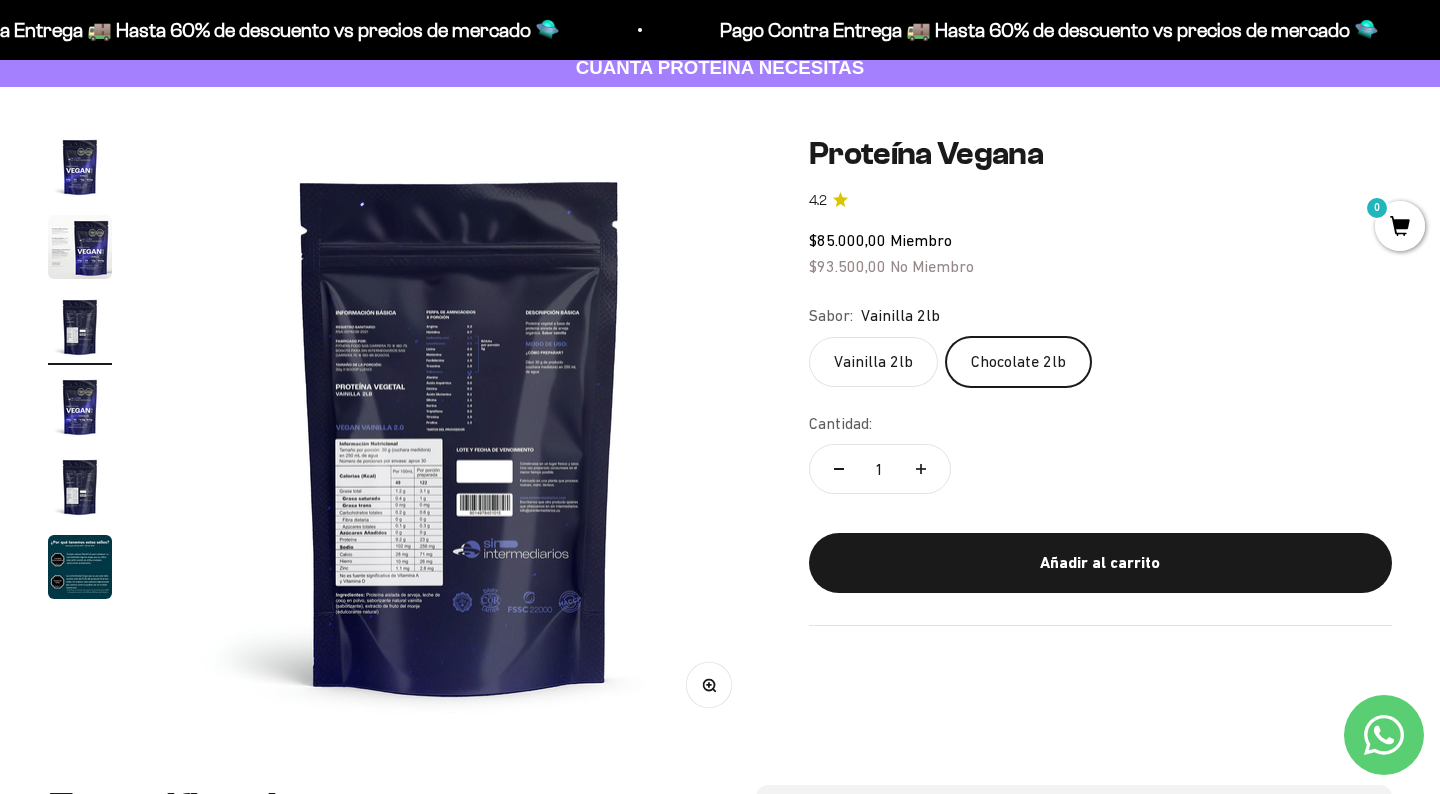 scroll, scrollTop: 0, scrollLeft: 1874, axis: horizontal 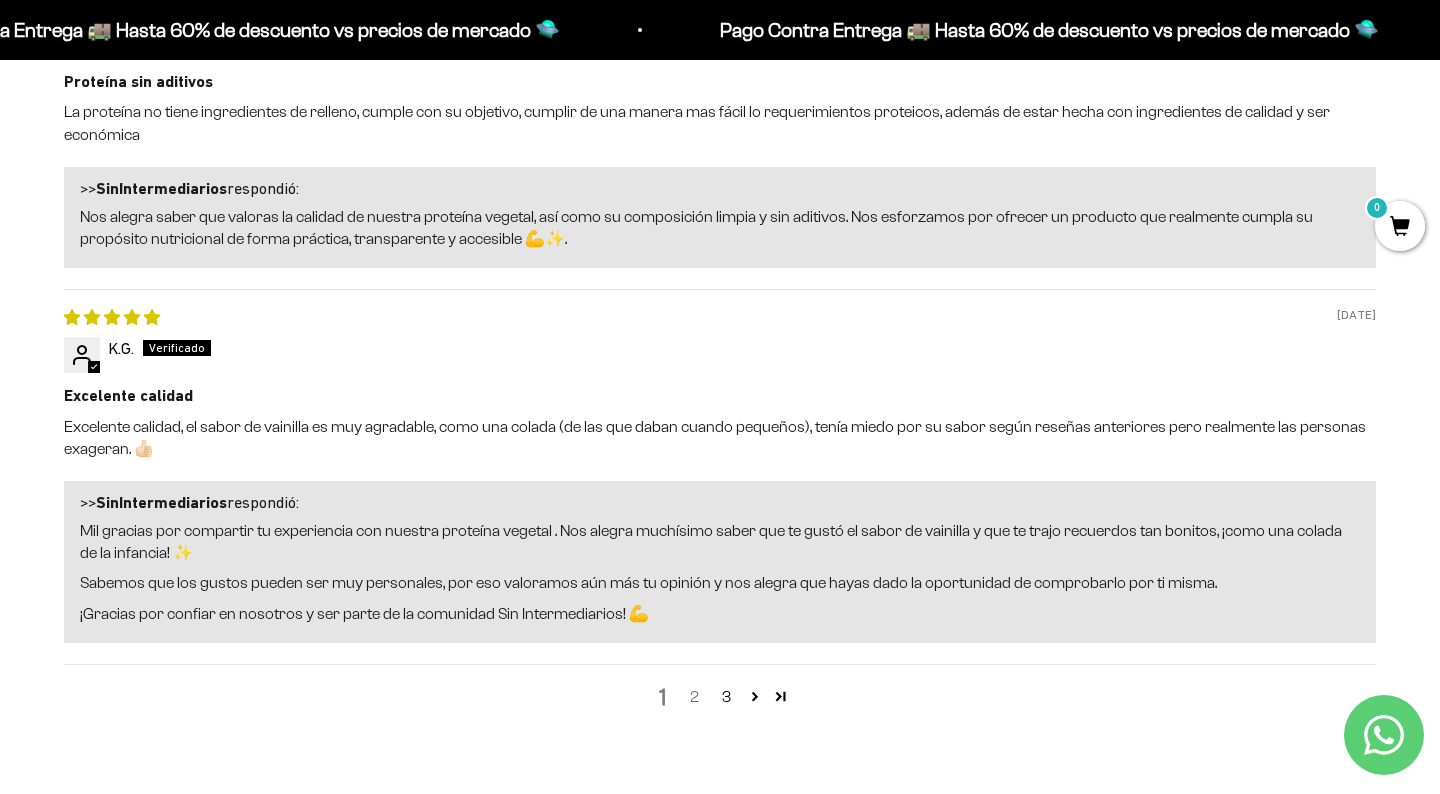 click on "2" at bounding box center (694, 697) 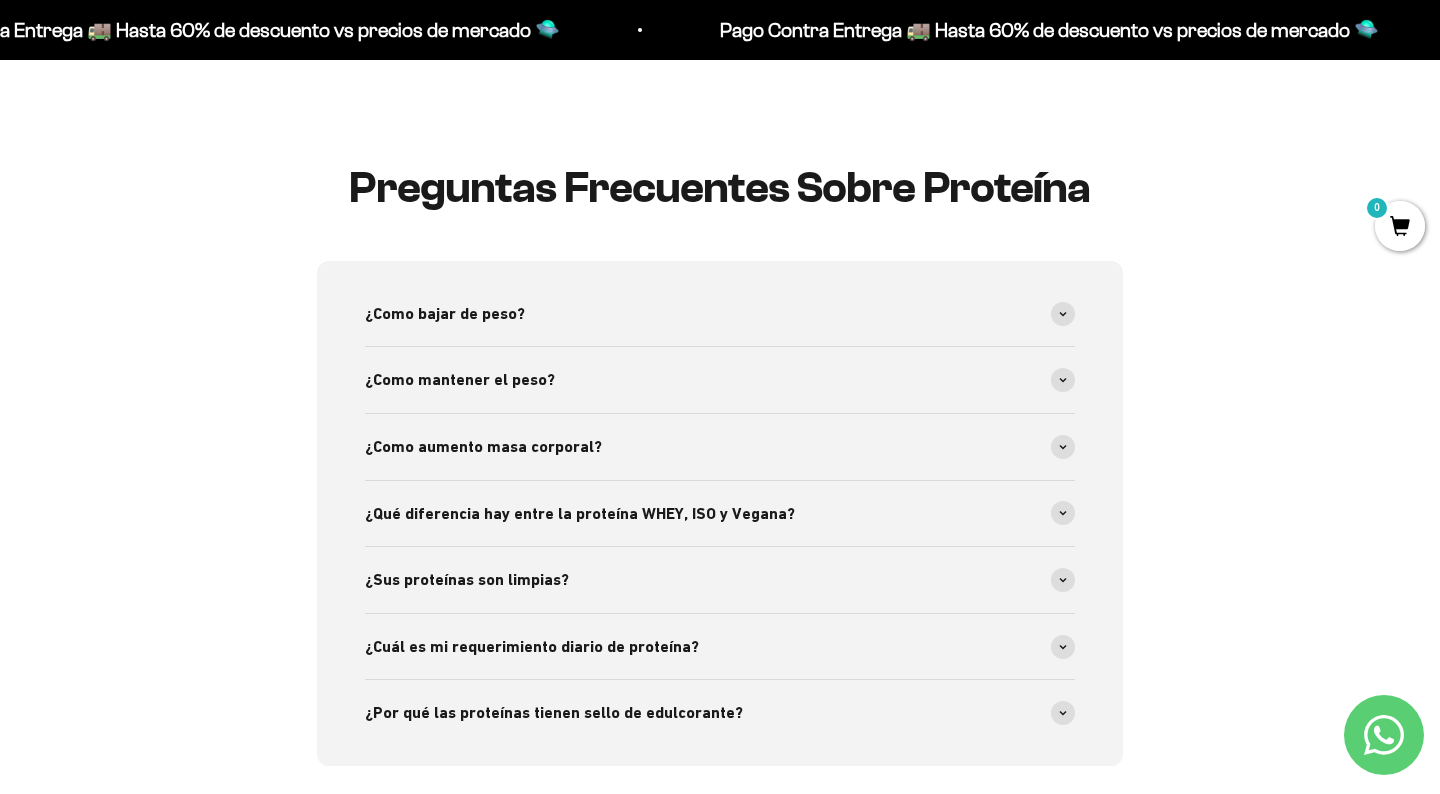 scroll, scrollTop: 1909, scrollLeft: 0, axis: vertical 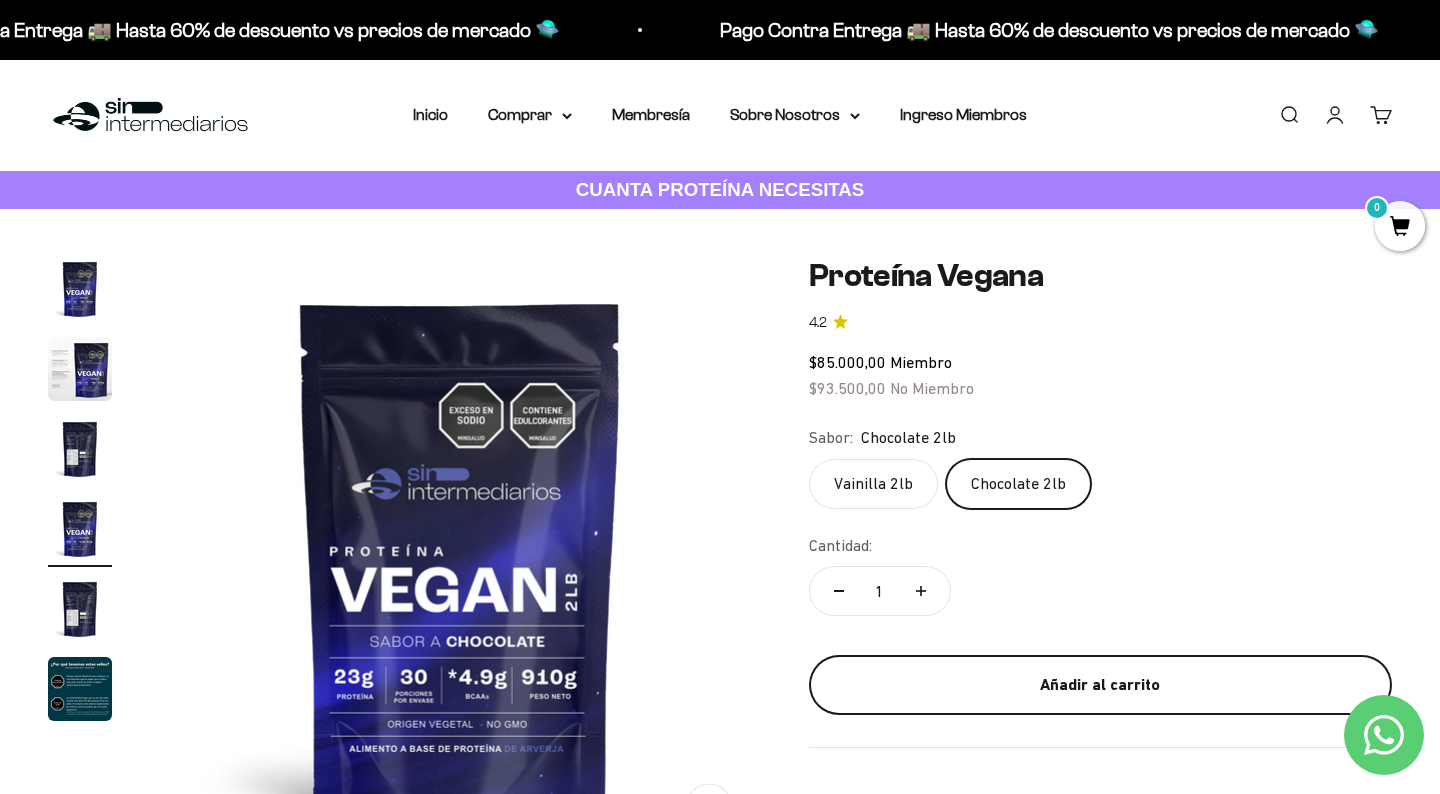 click on "Añadir al carrito" at bounding box center (1100, 685) 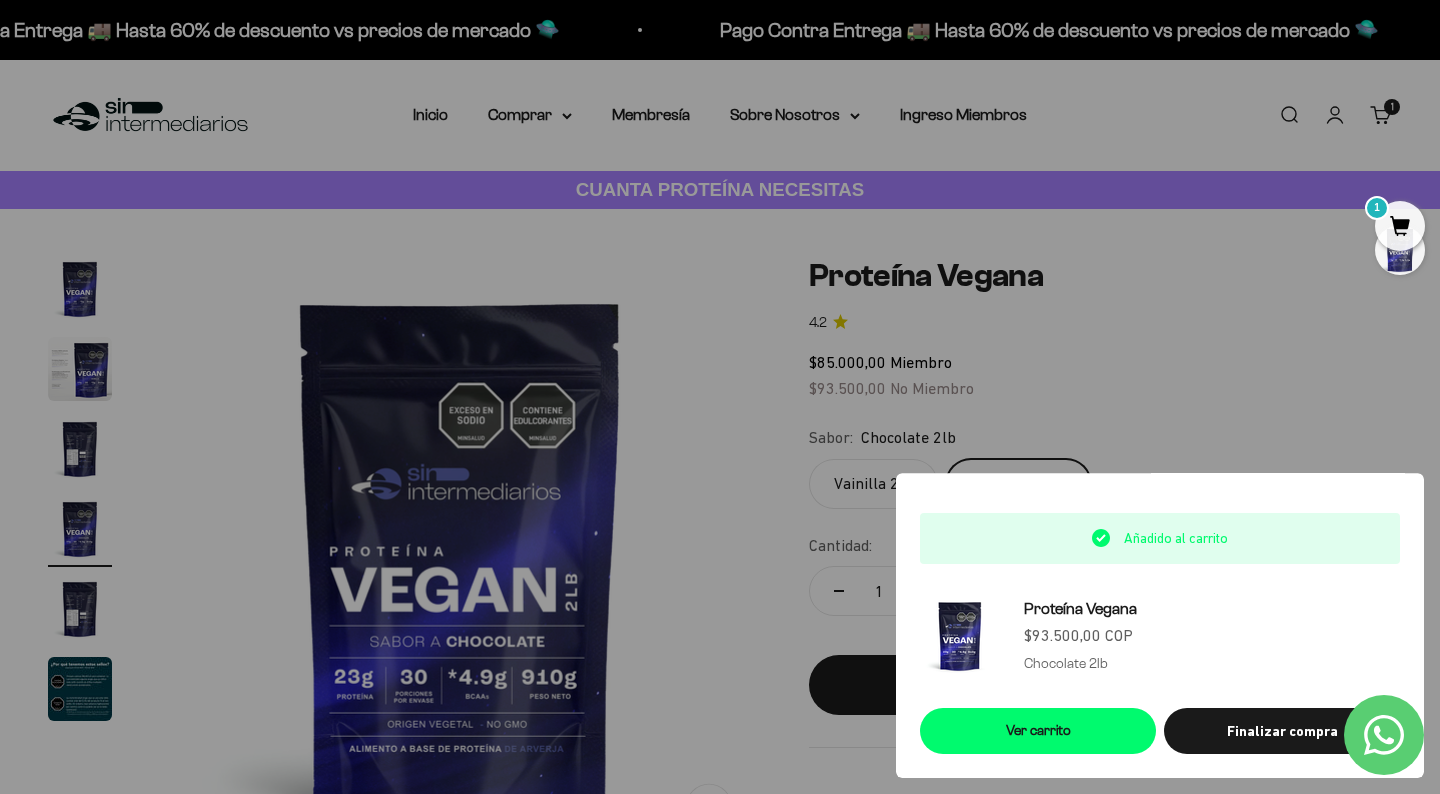 click at bounding box center [720, 397] 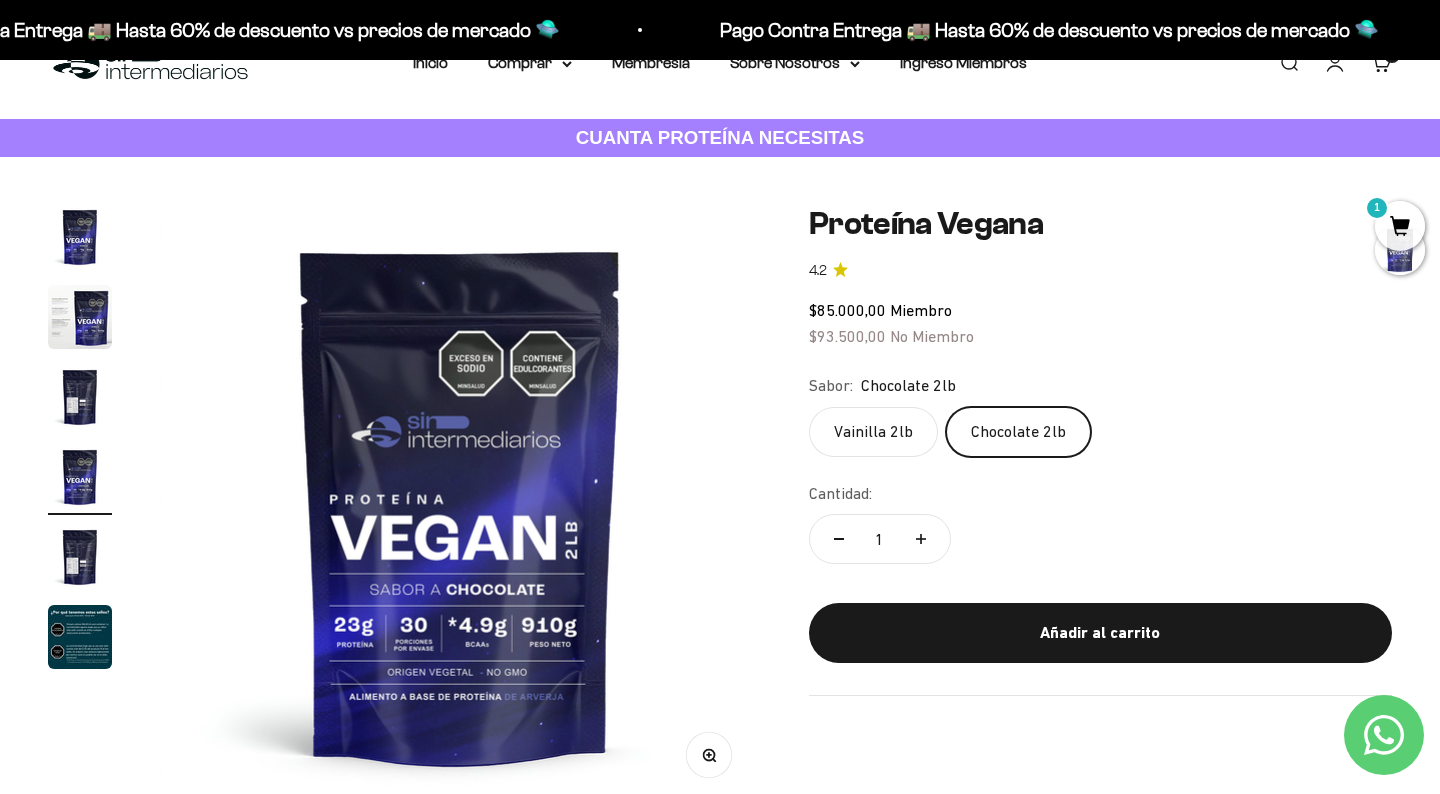 scroll, scrollTop: 40, scrollLeft: 0, axis: vertical 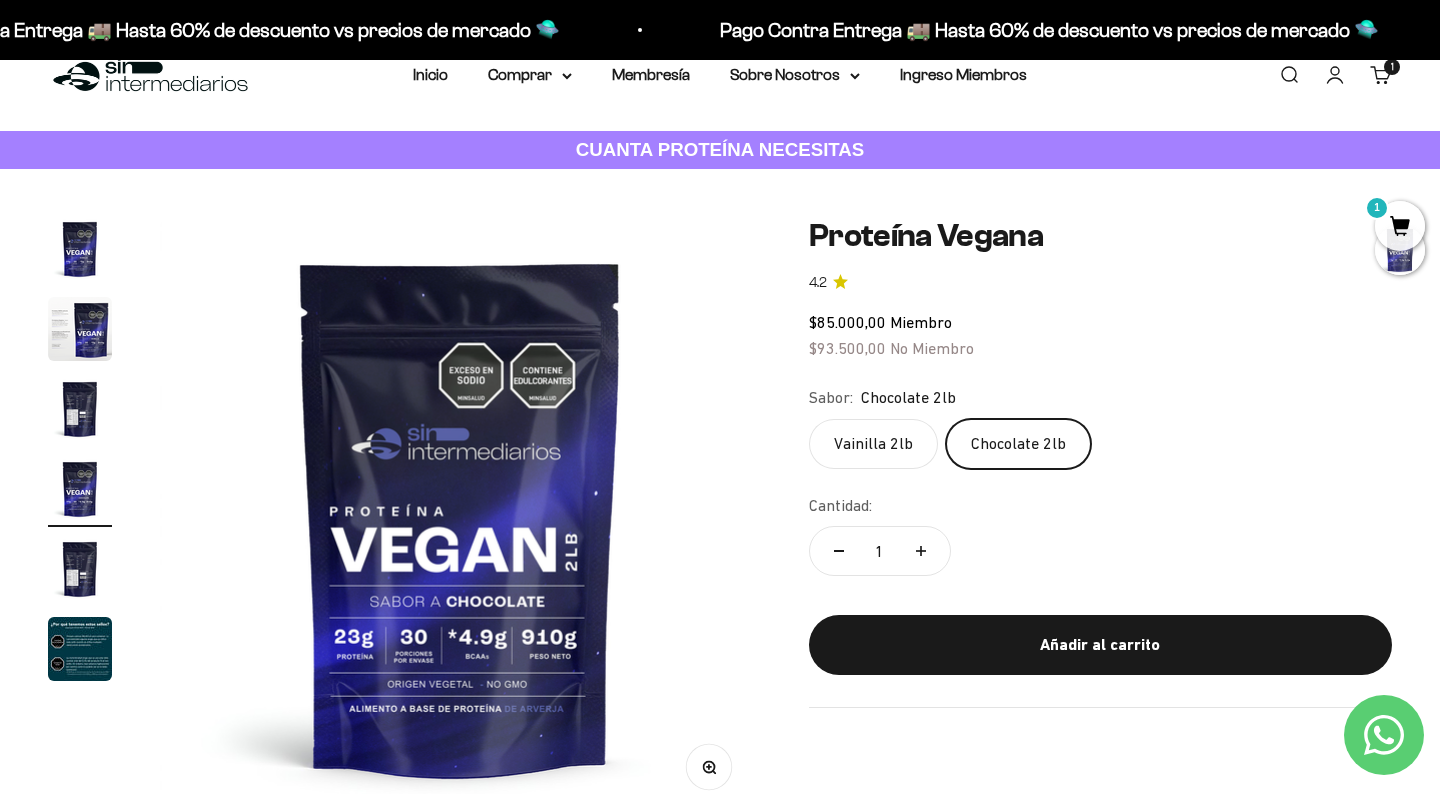 click at bounding box center (80, 249) 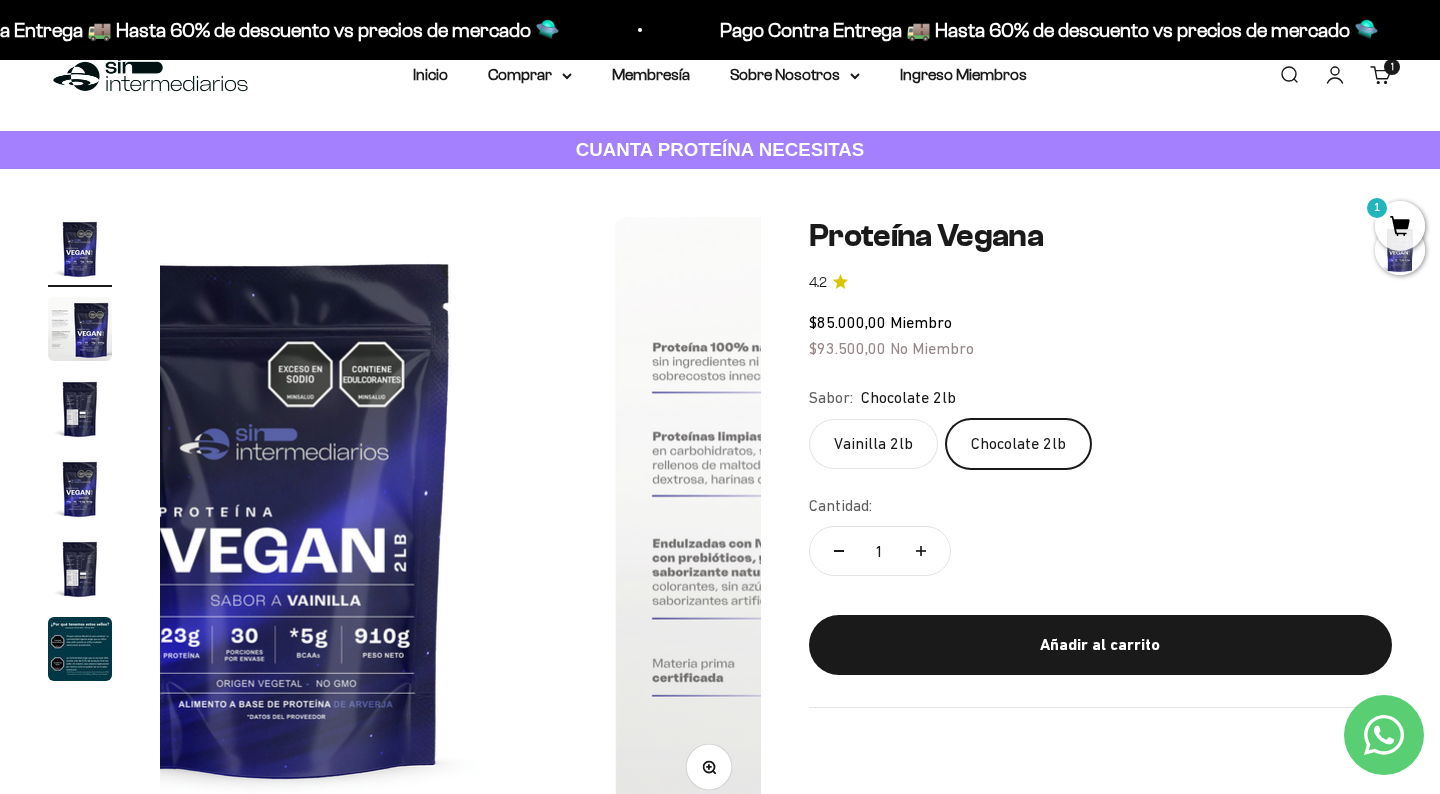 scroll, scrollTop: 0, scrollLeft: 0, axis: both 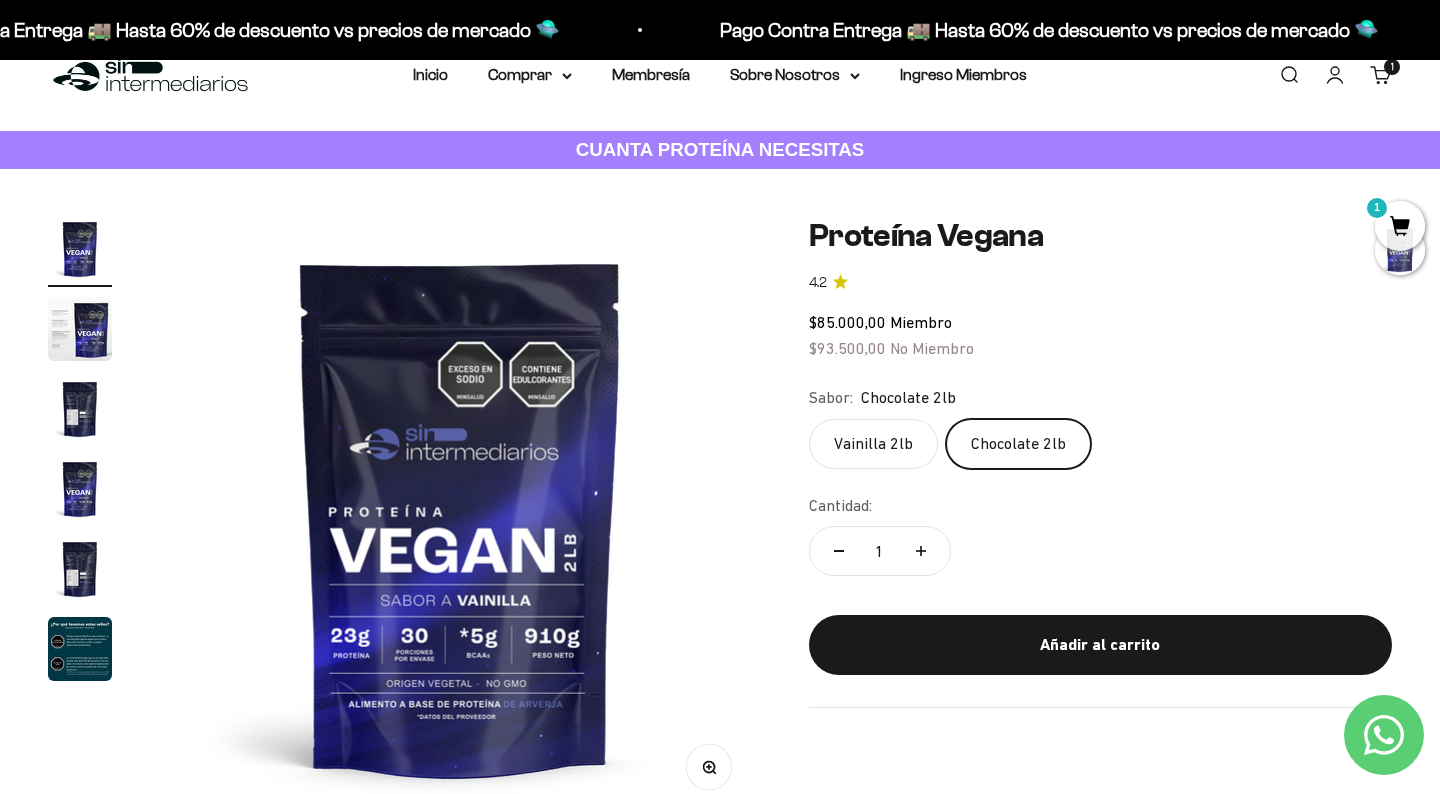 click at bounding box center (80, 329) 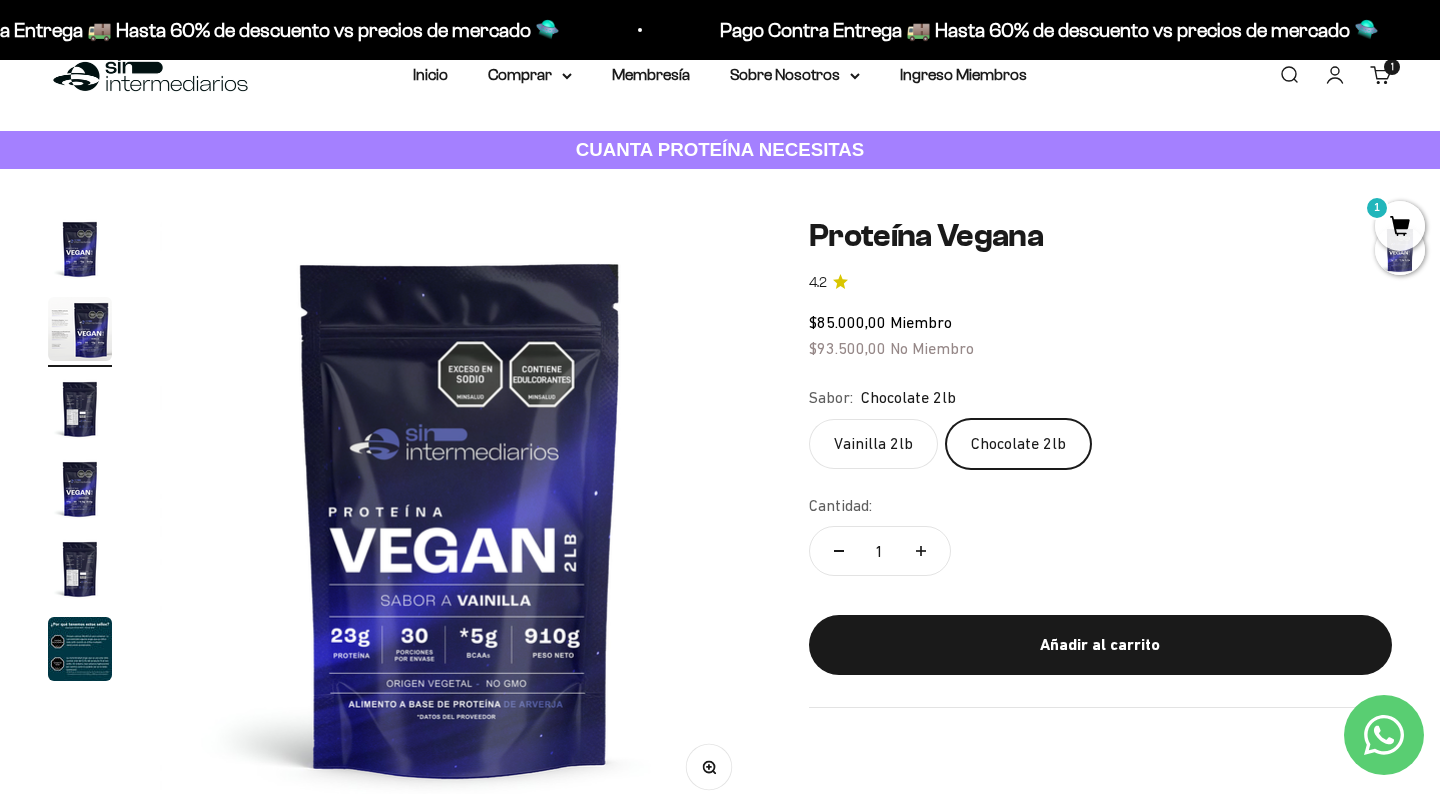 scroll, scrollTop: 0, scrollLeft: 625, axis: horizontal 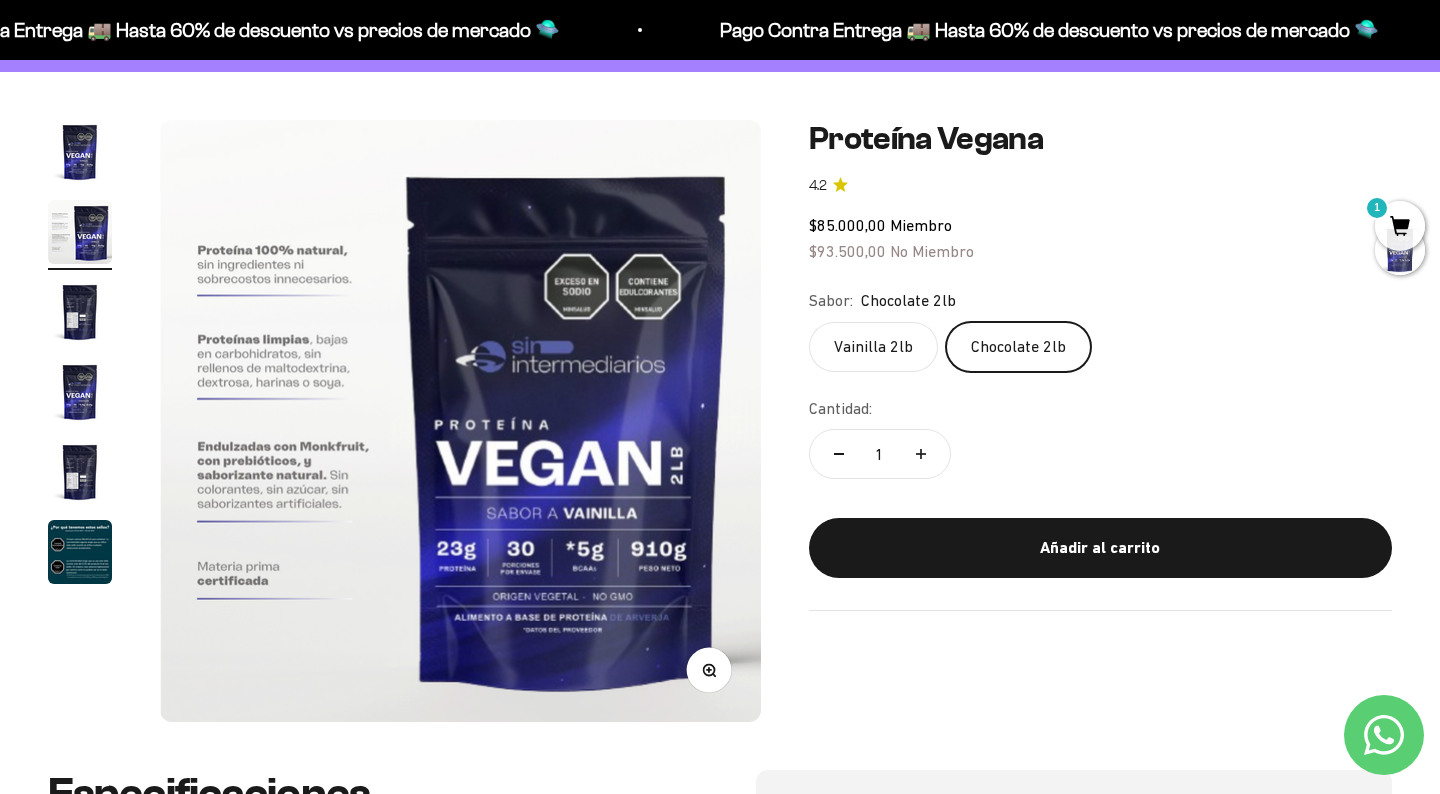 click at bounding box center [80, 312] 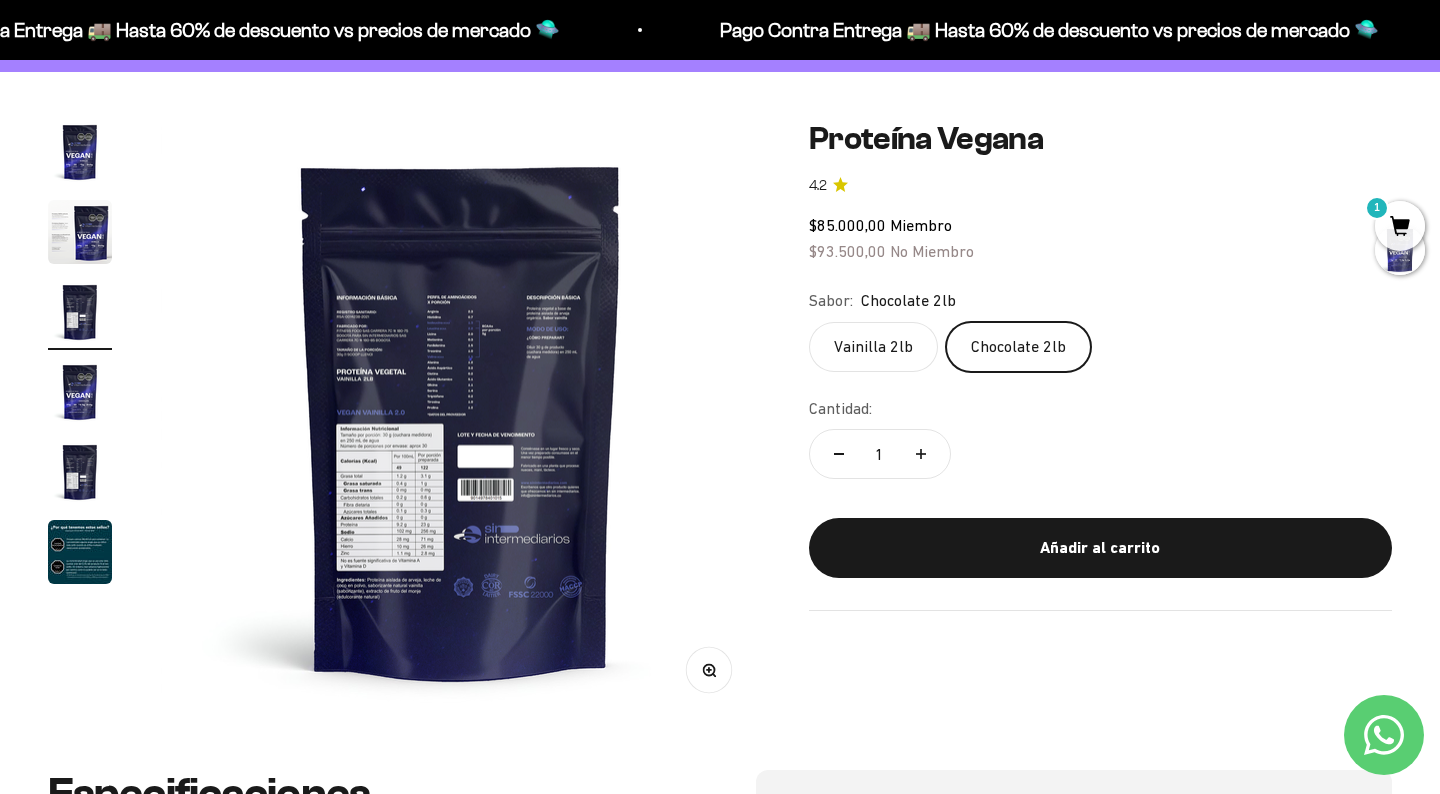 scroll, scrollTop: 0, scrollLeft: 1250, axis: horizontal 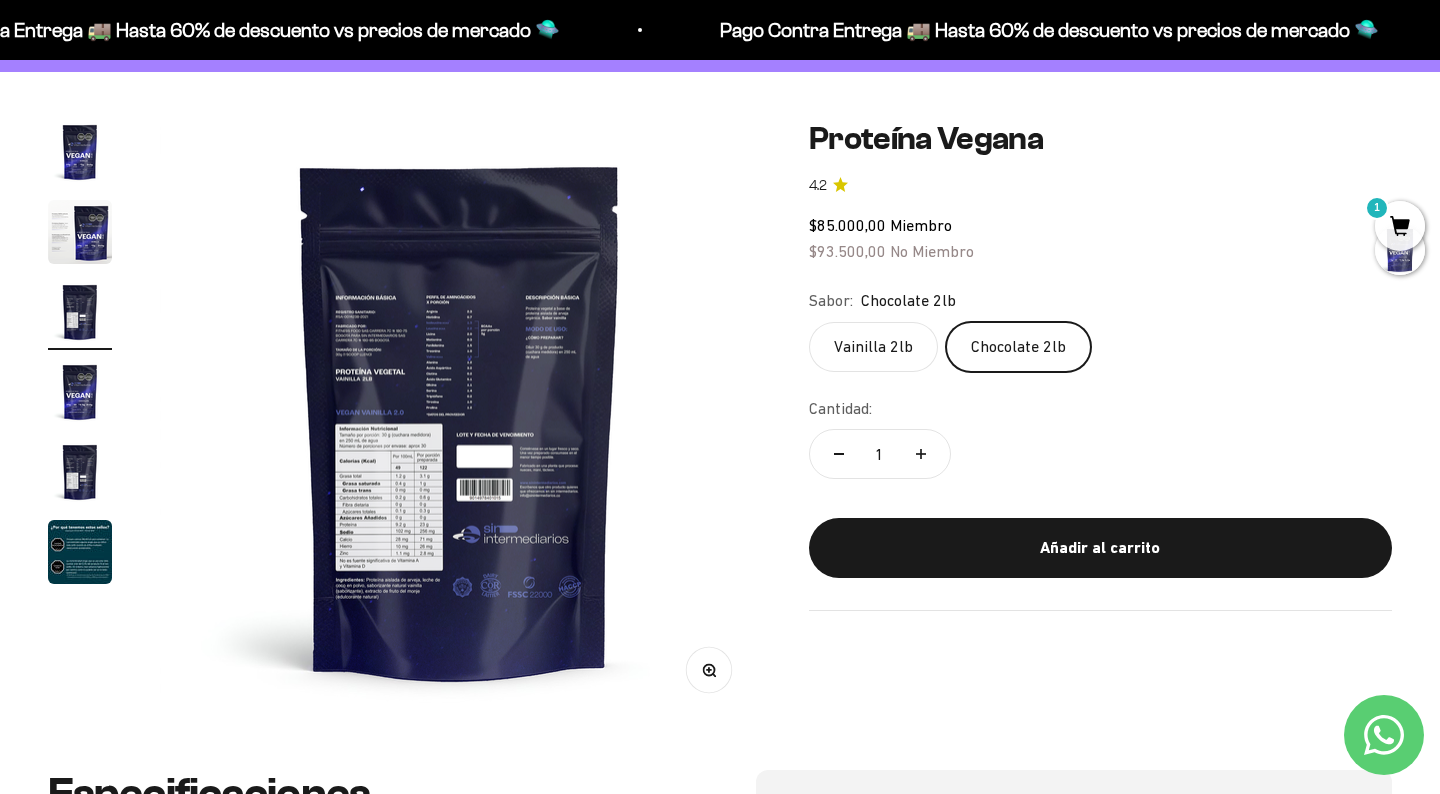 click at bounding box center [460, 420] 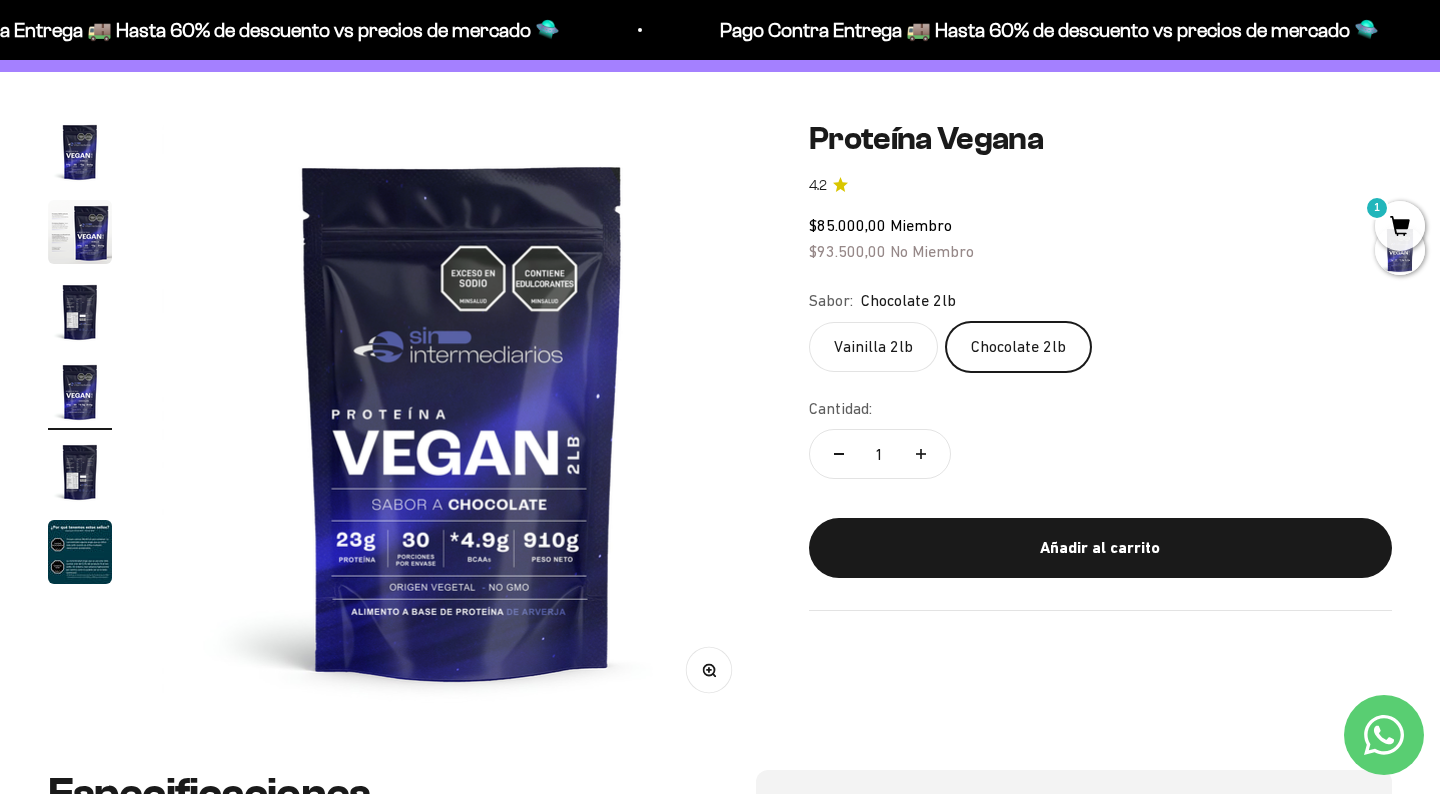 scroll, scrollTop: 0, scrollLeft: 1874, axis: horizontal 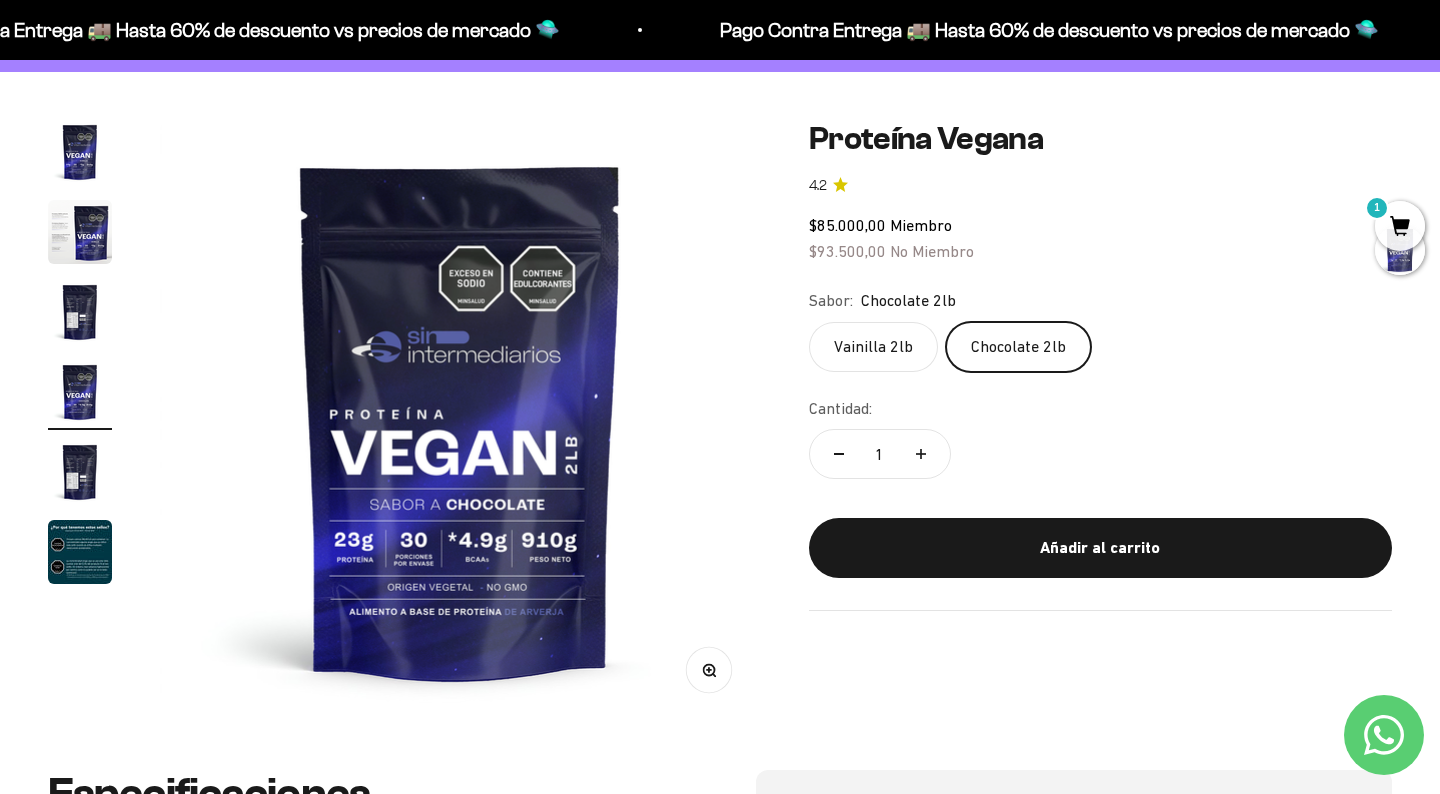 click at bounding box center (80, 472) 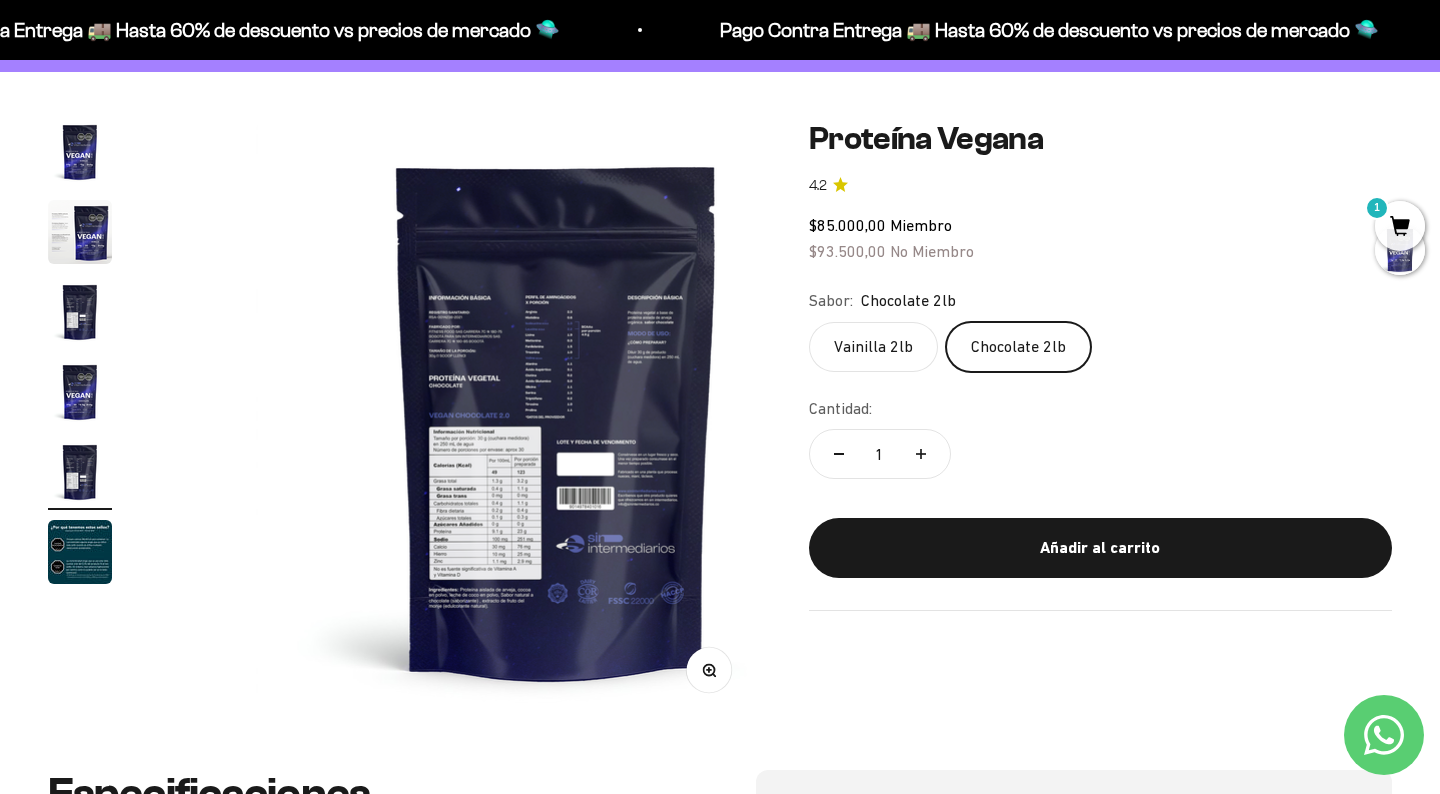 scroll, scrollTop: 0, scrollLeft: 2499, axis: horizontal 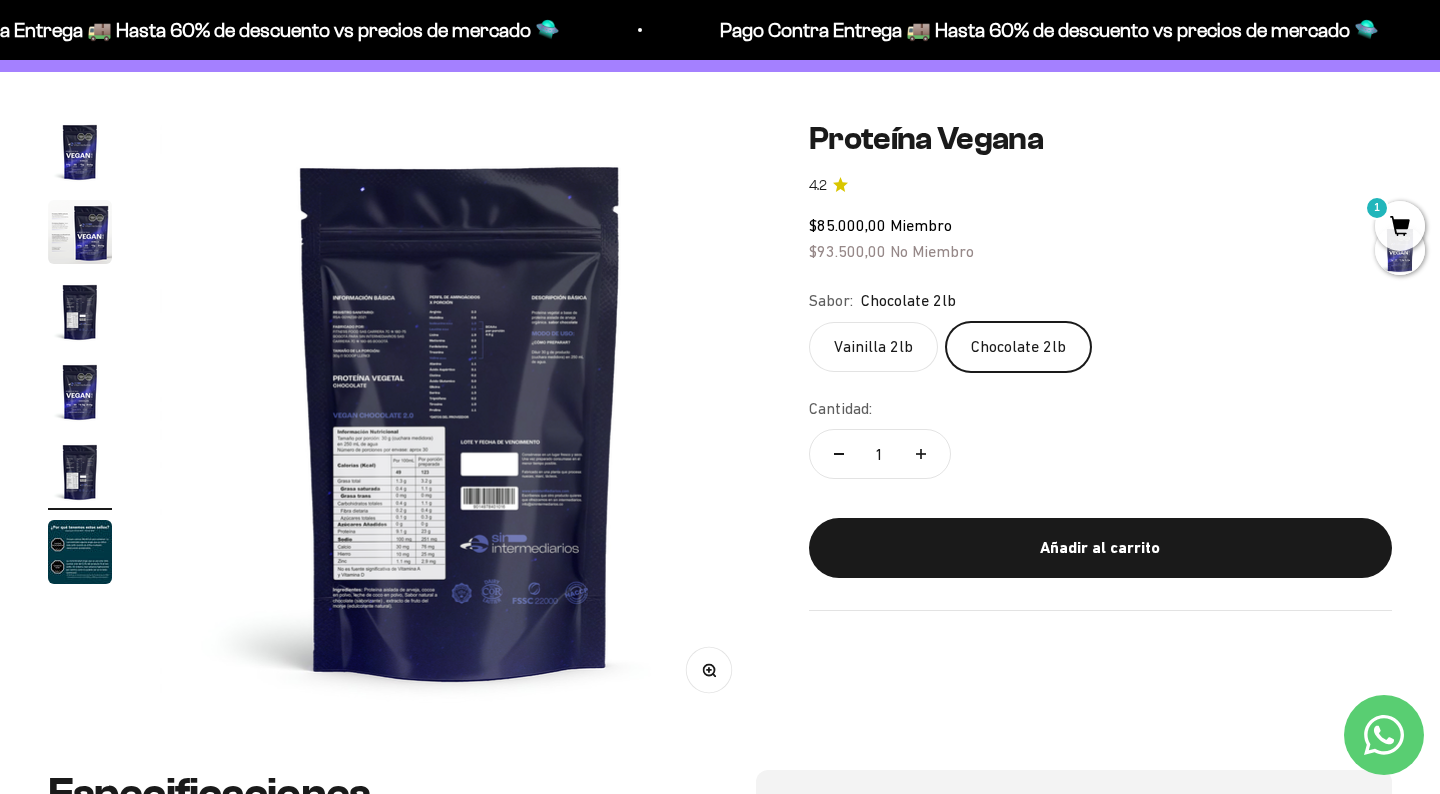 click at bounding box center (80, 312) 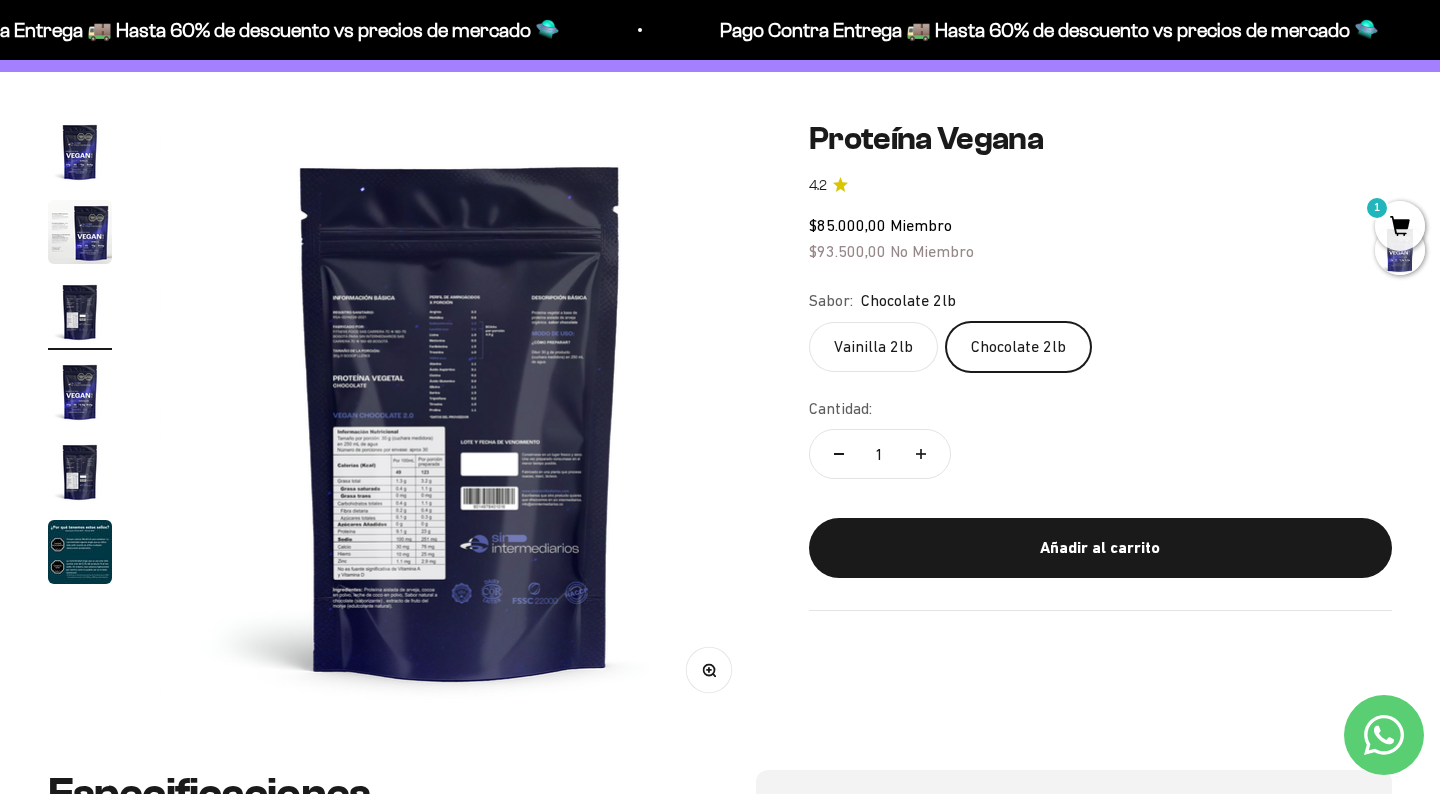 scroll, scrollTop: 0, scrollLeft: 1250, axis: horizontal 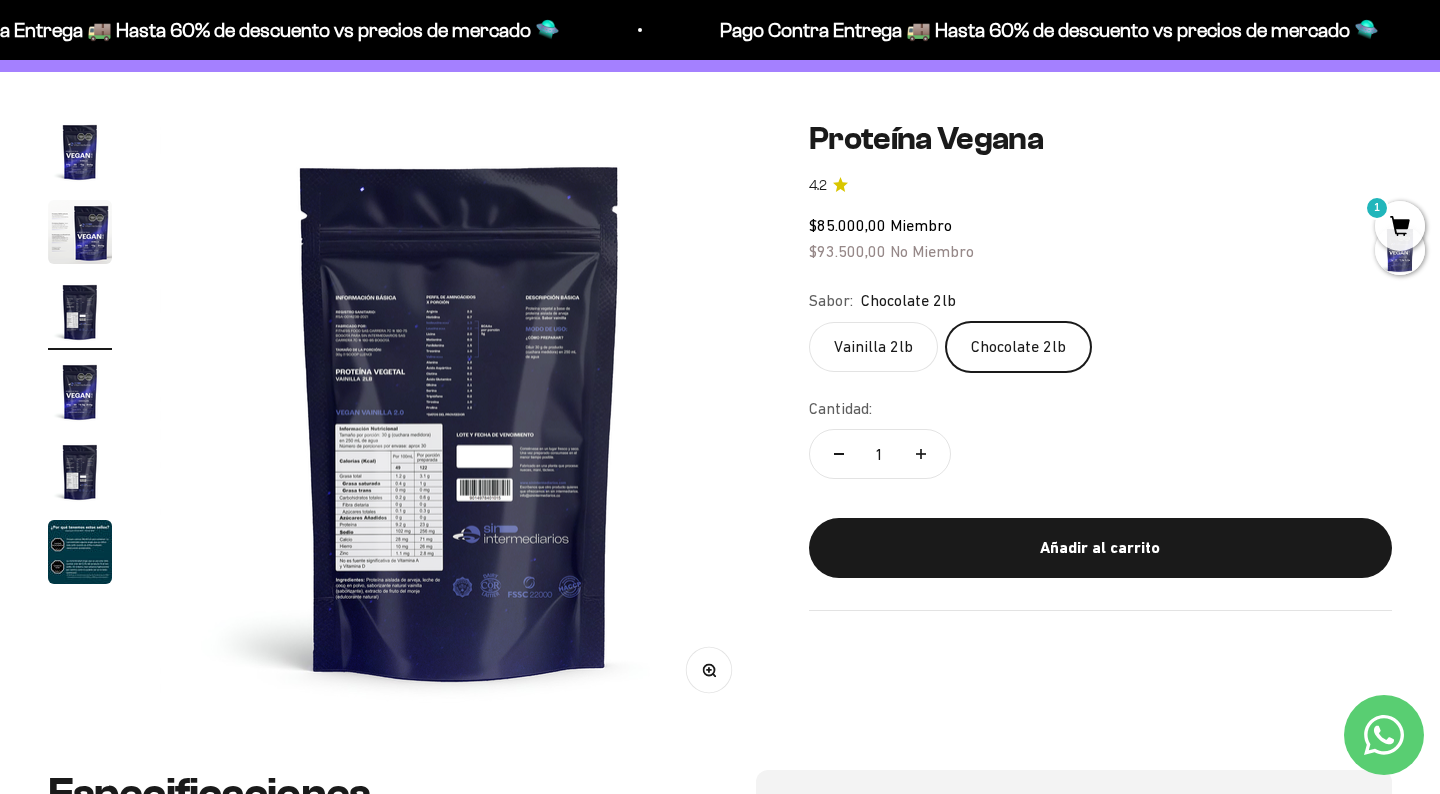 click on "Zoom" at bounding box center [708, 670] 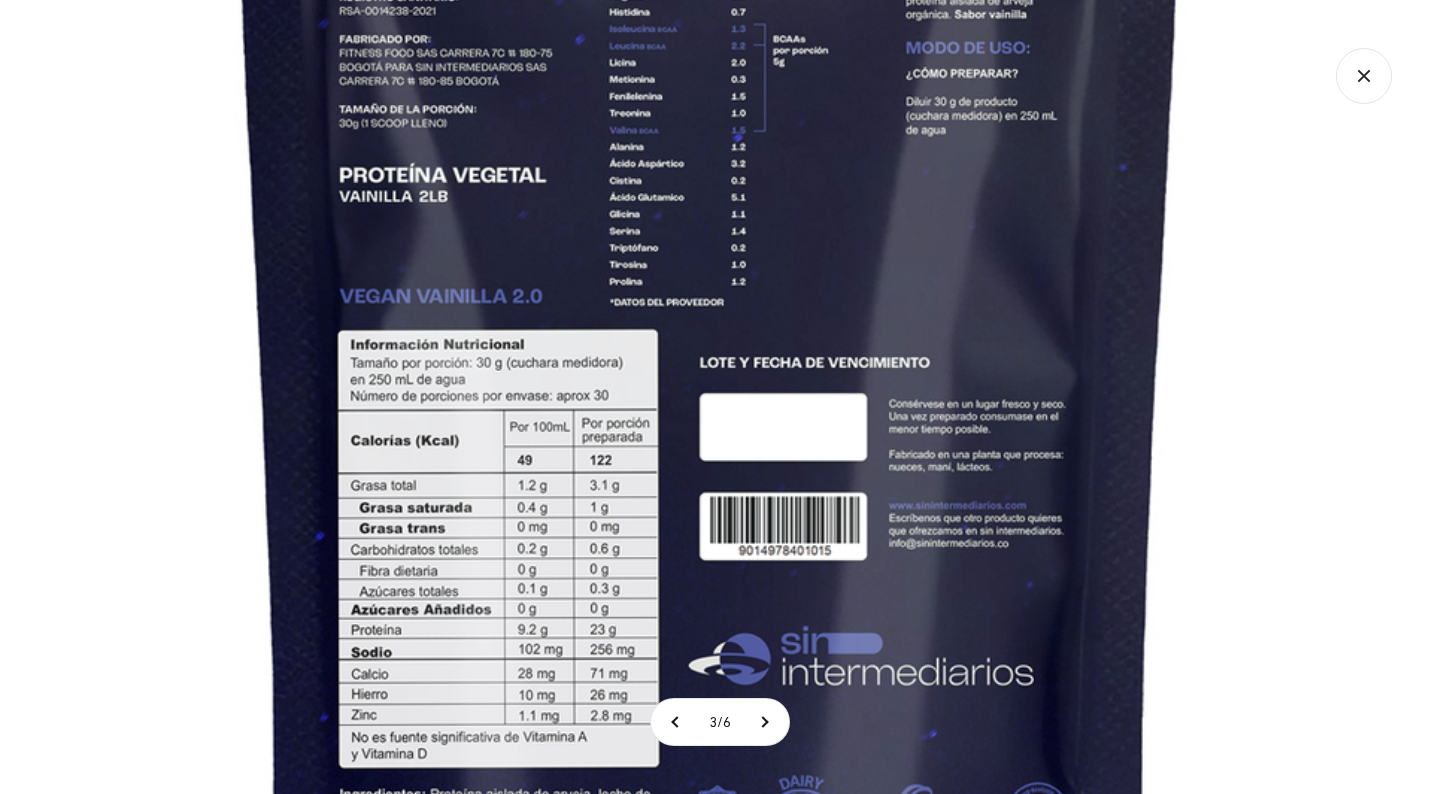 click at bounding box center [710, 320] 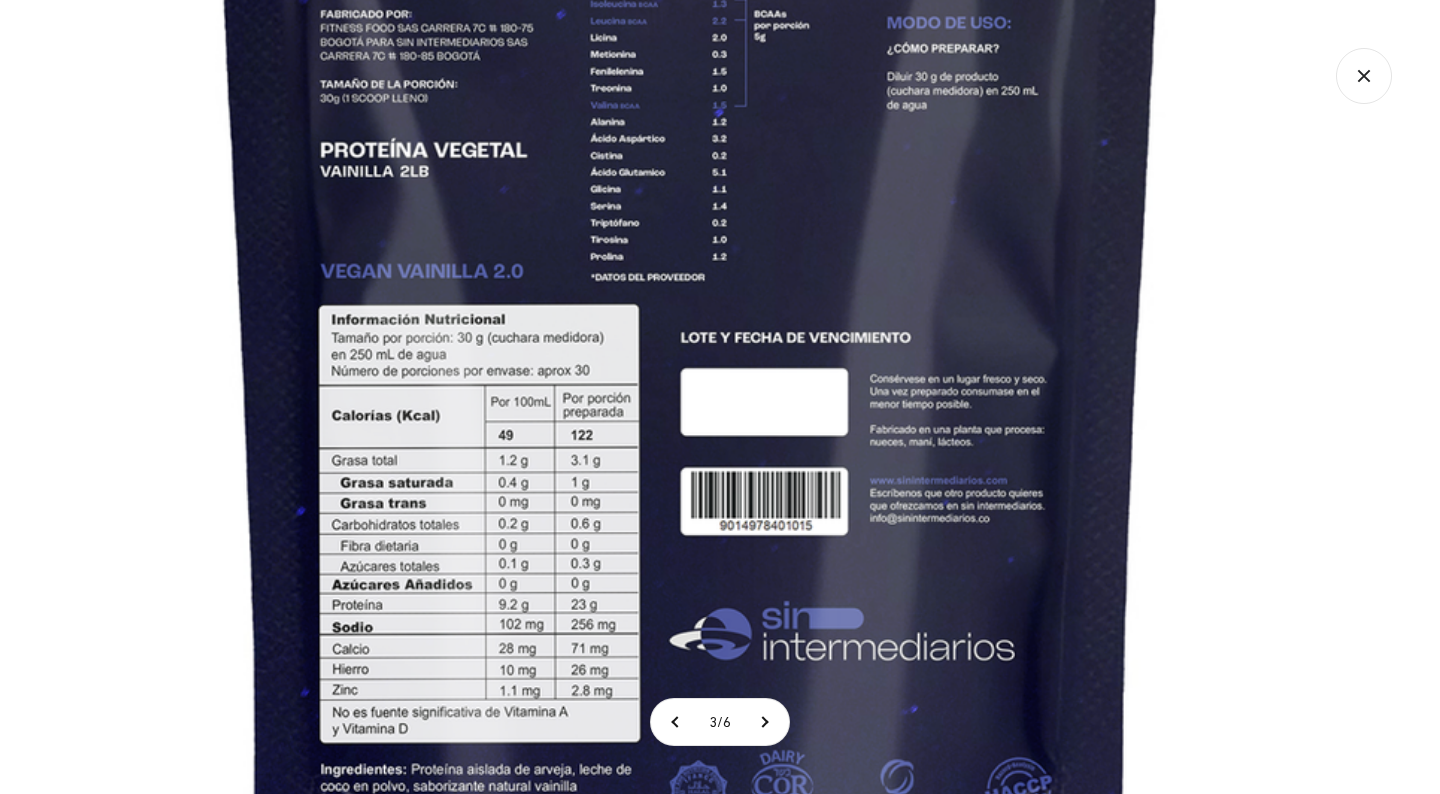 click at bounding box center (691, 295) 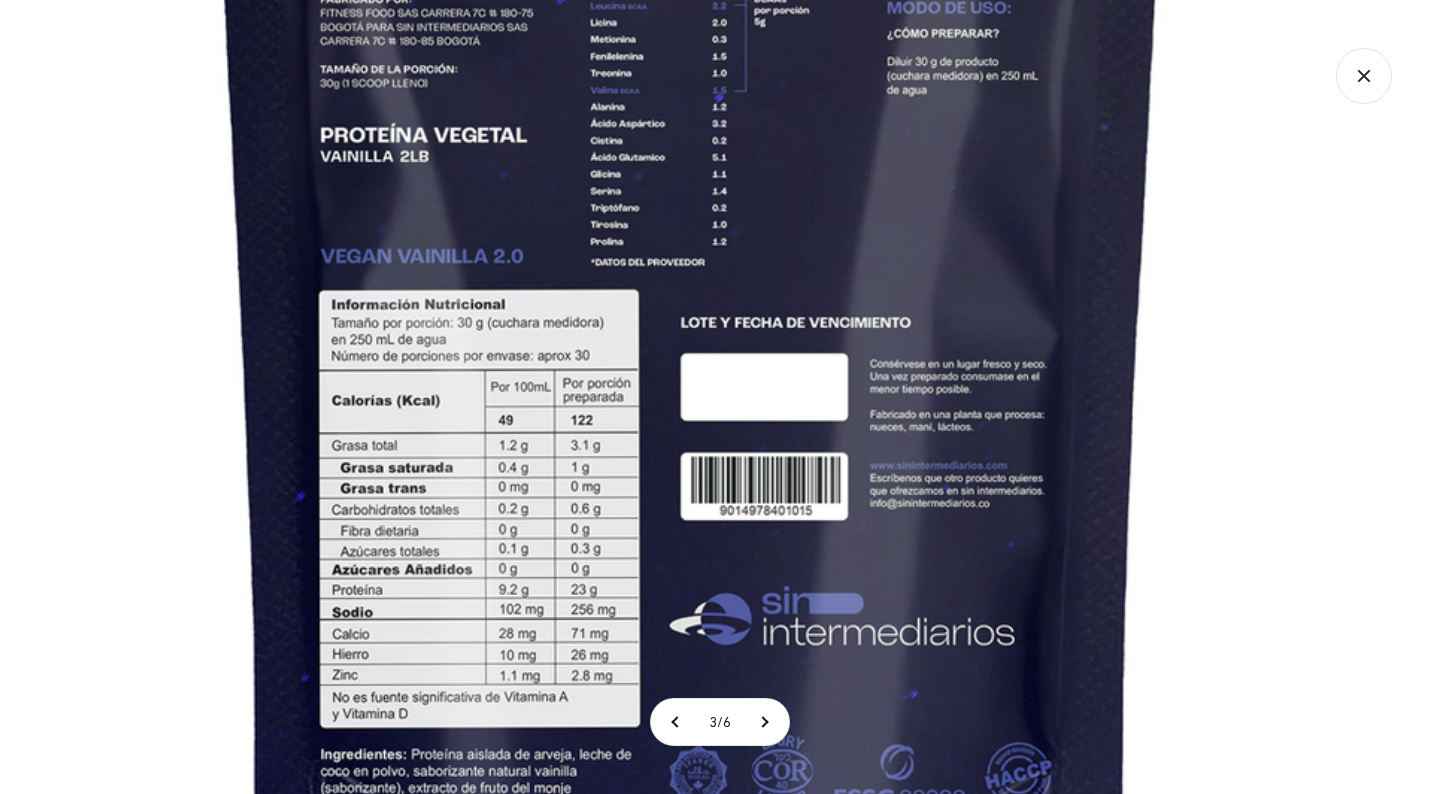 click at bounding box center [691, 280] 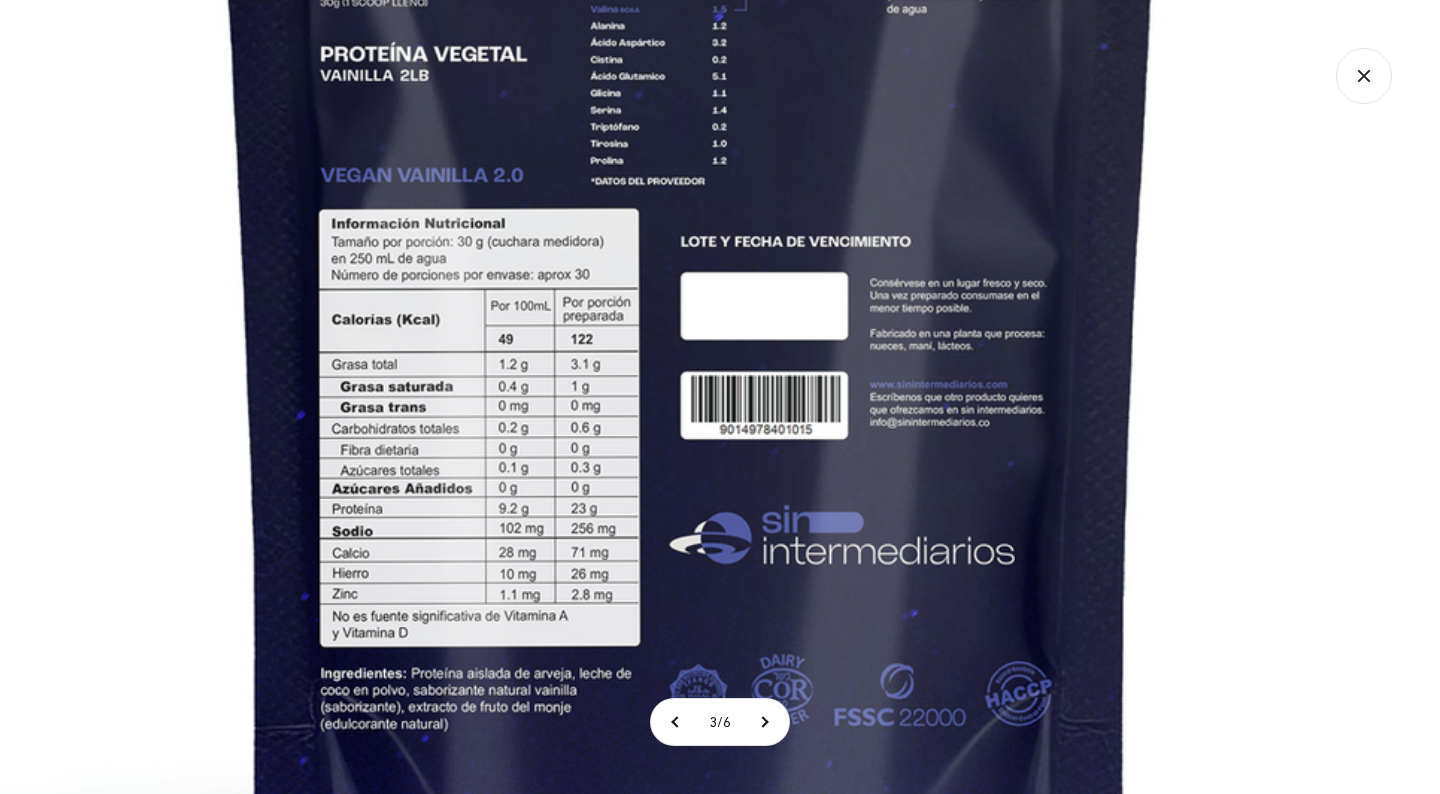 click at bounding box center [691, 199] 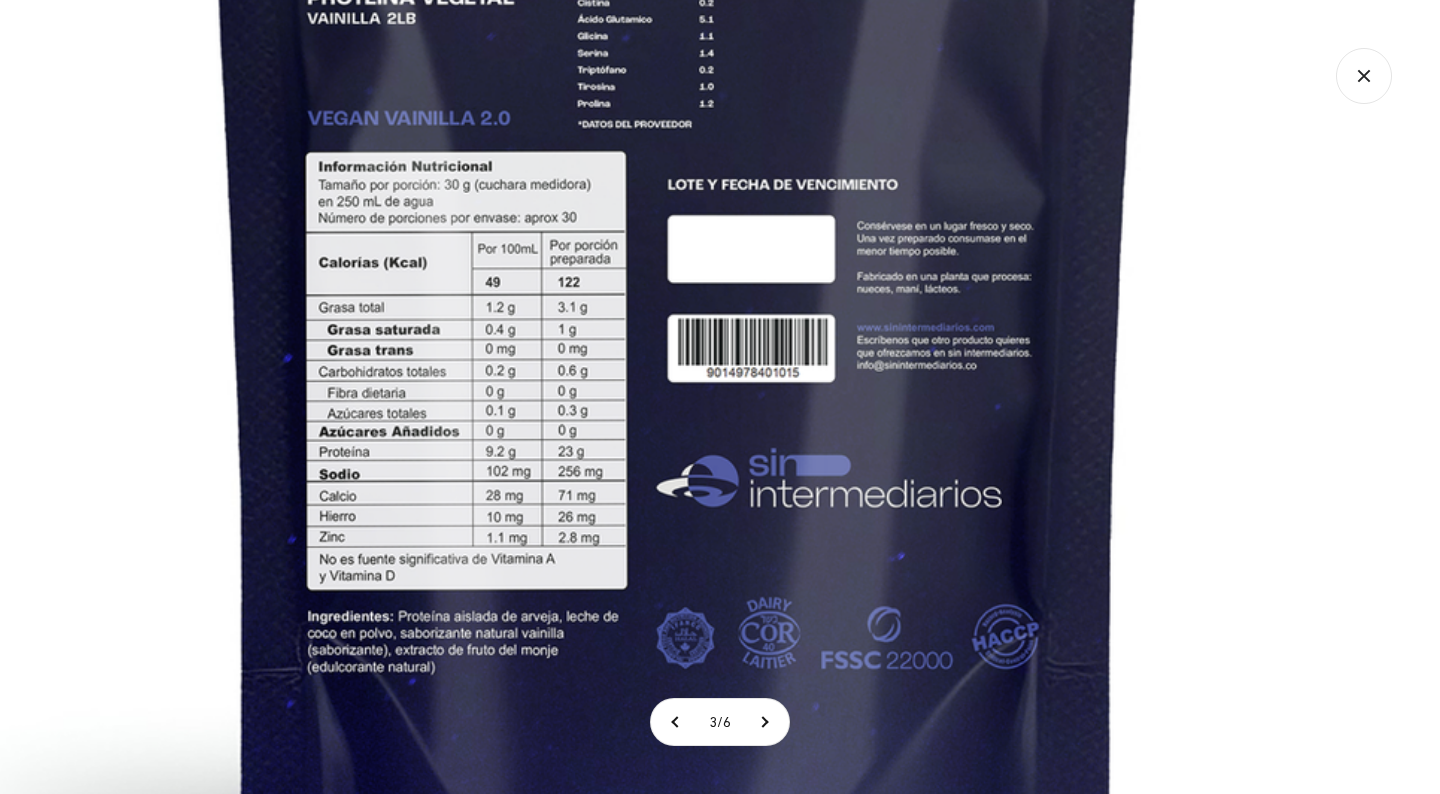 click at bounding box center (678, 142) 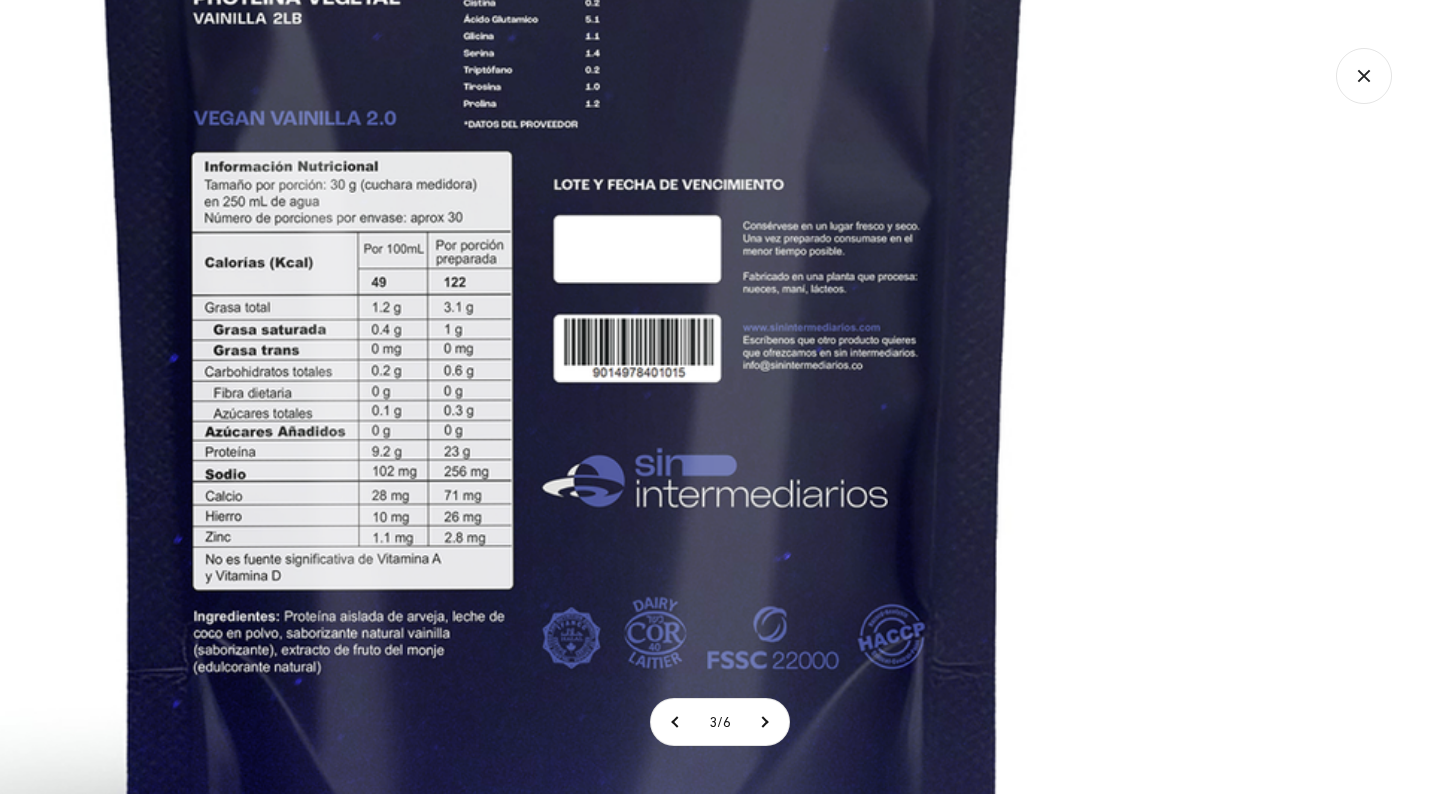 click at bounding box center (564, 142) 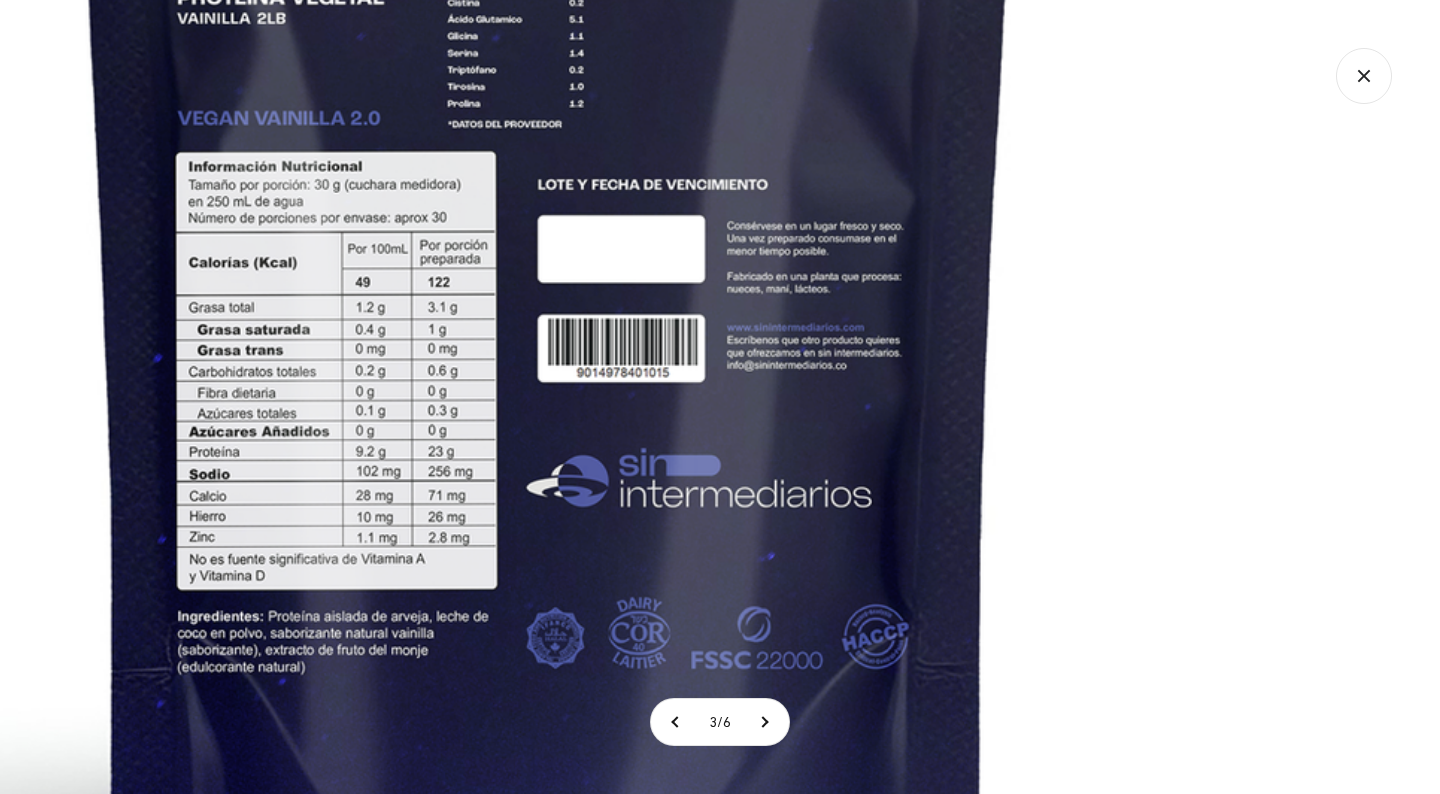 click 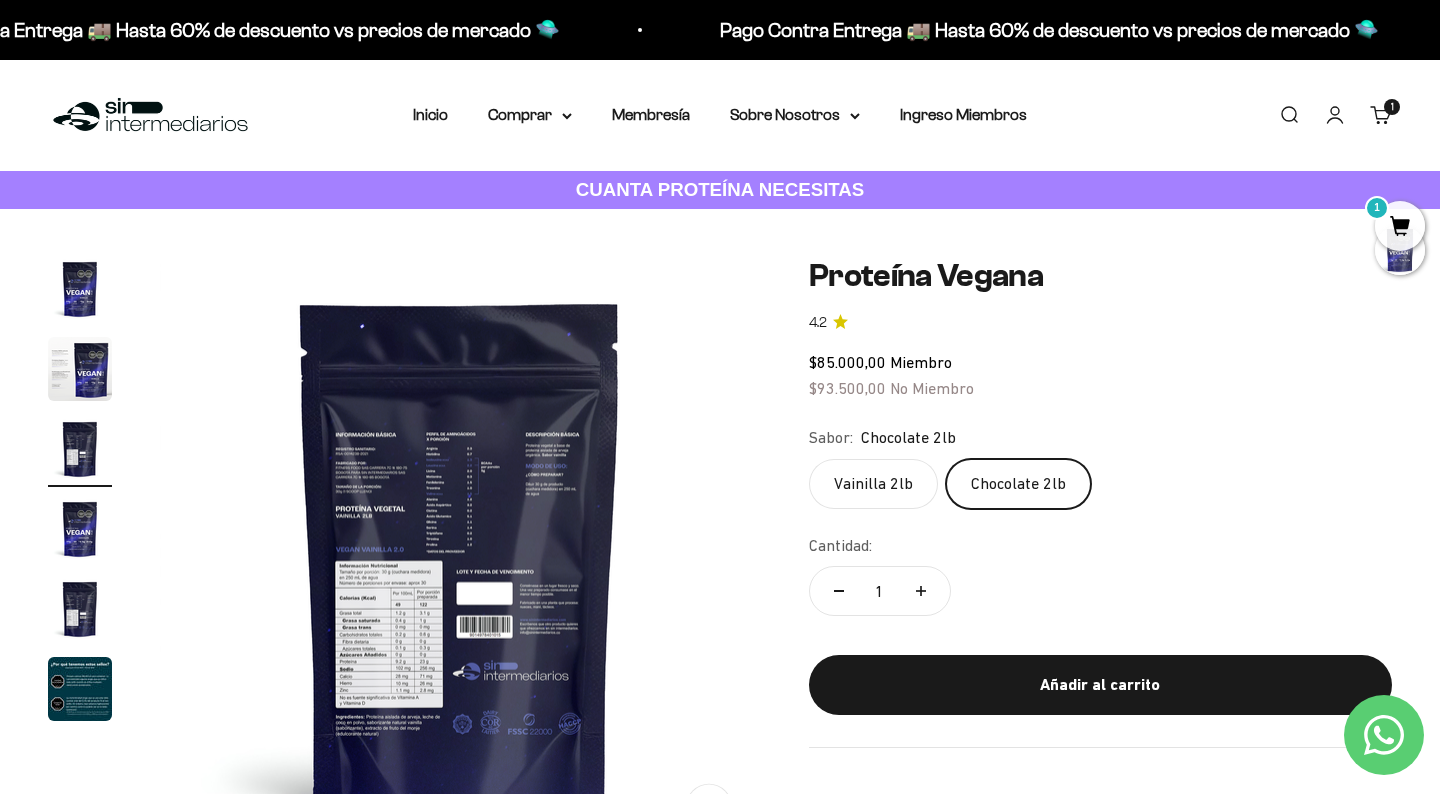 scroll, scrollTop: 0, scrollLeft: 0, axis: both 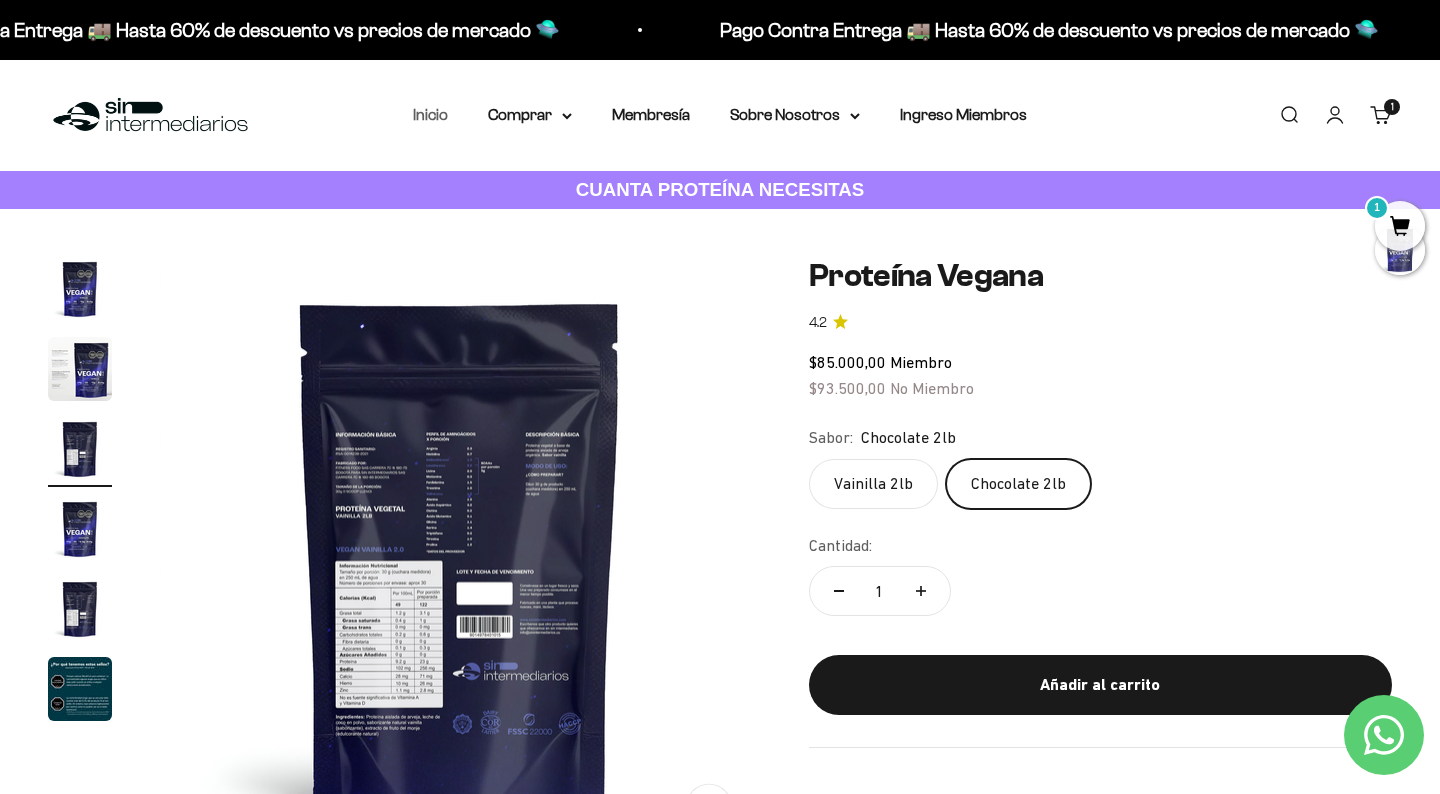 click on "Inicio" at bounding box center [430, 114] 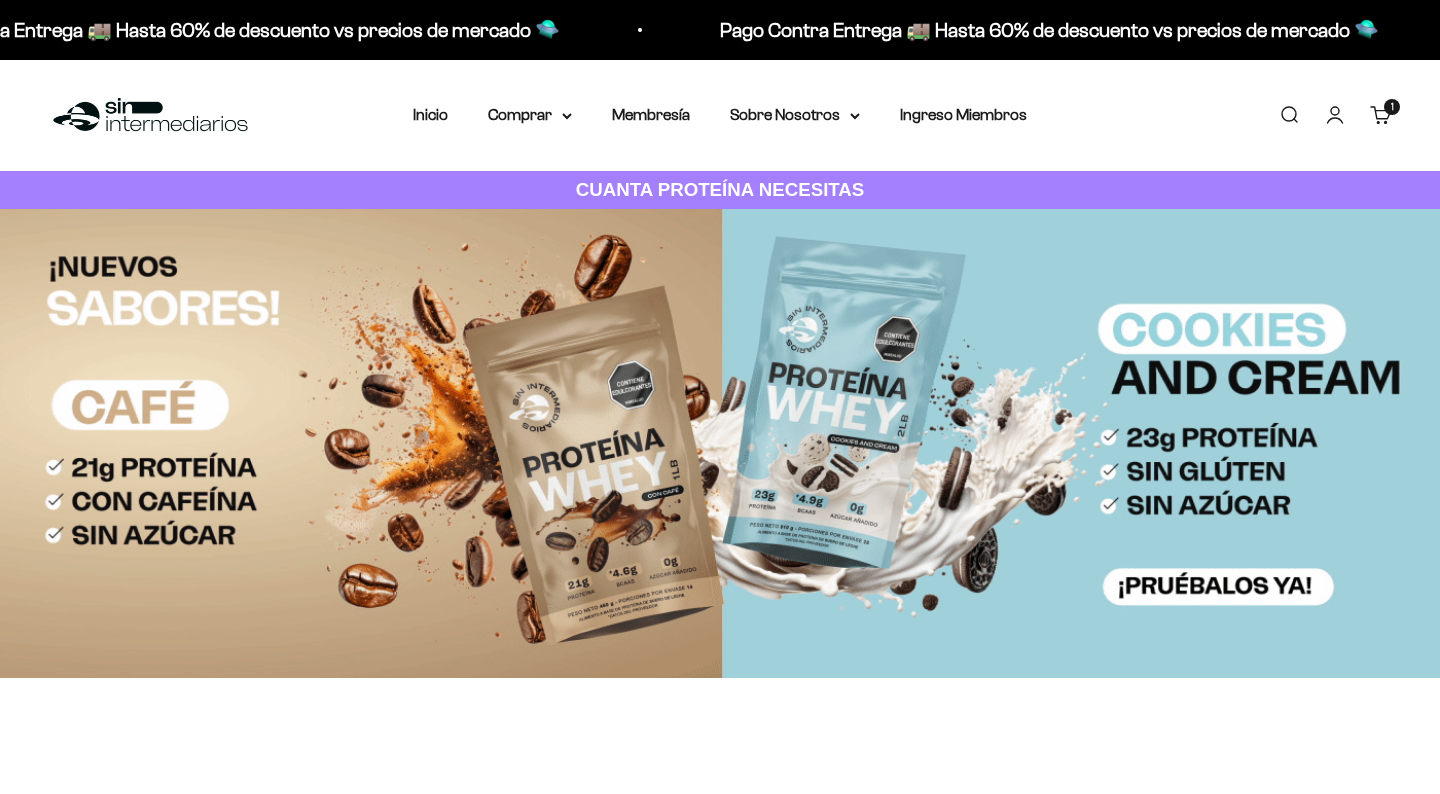 scroll, scrollTop: 0, scrollLeft: 0, axis: both 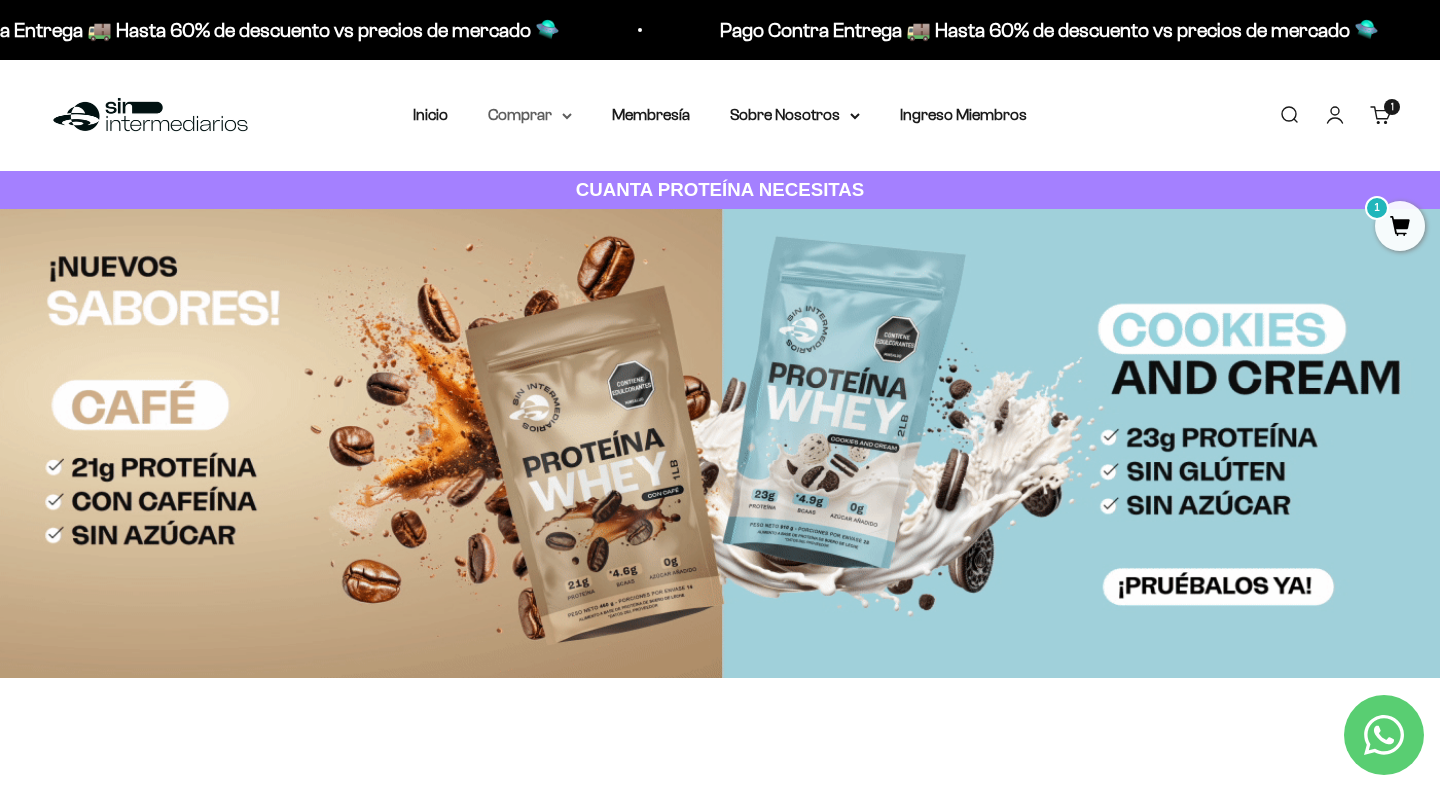 click 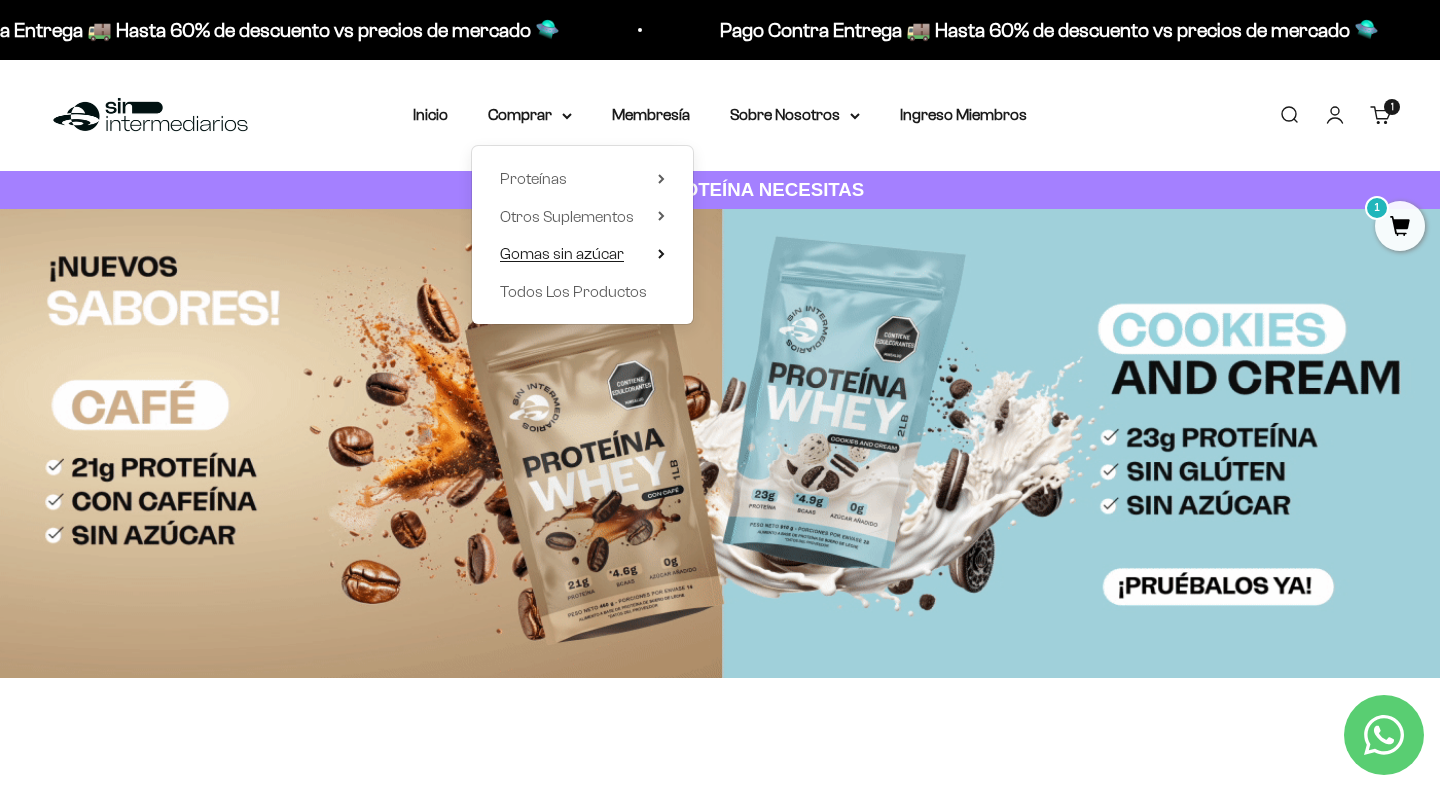 click 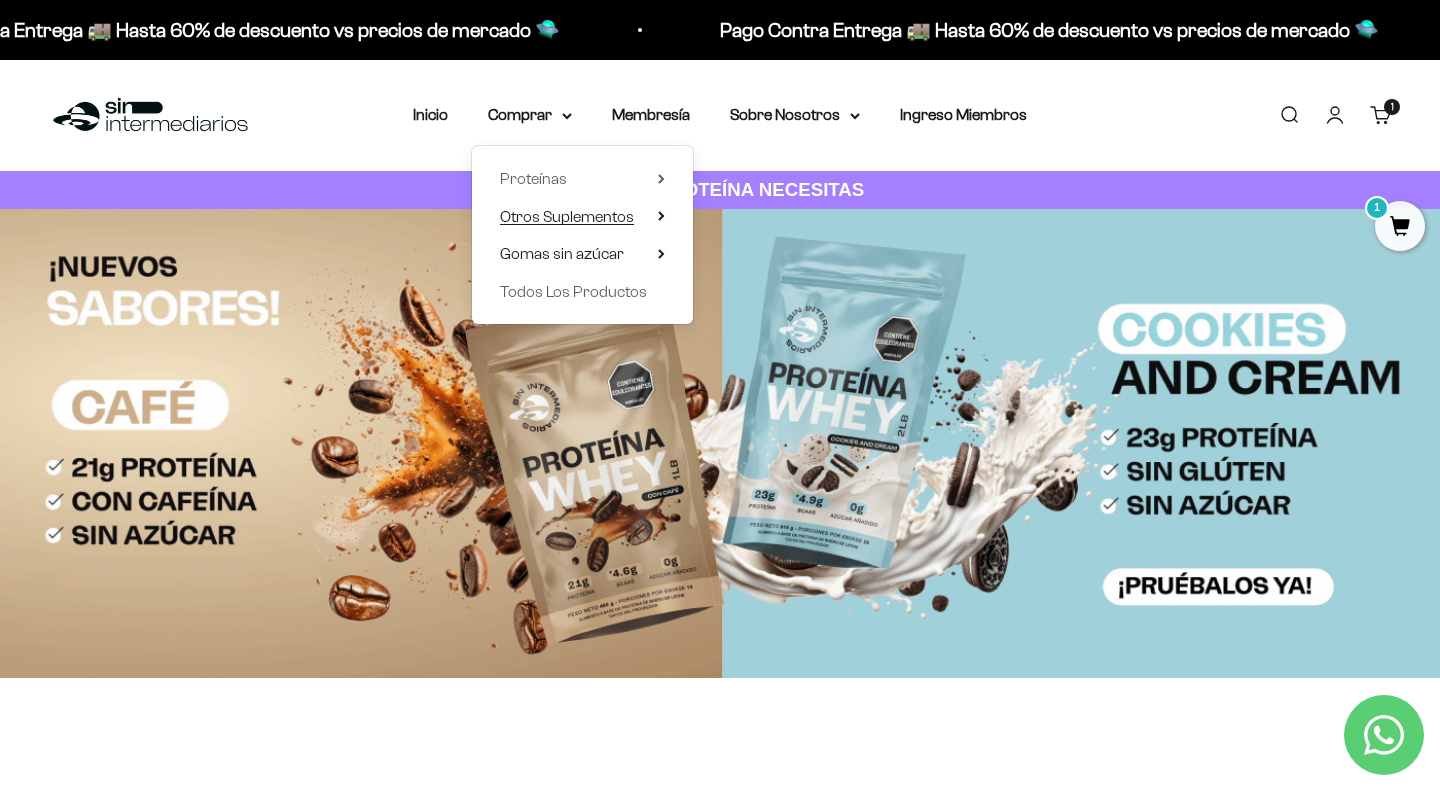 click 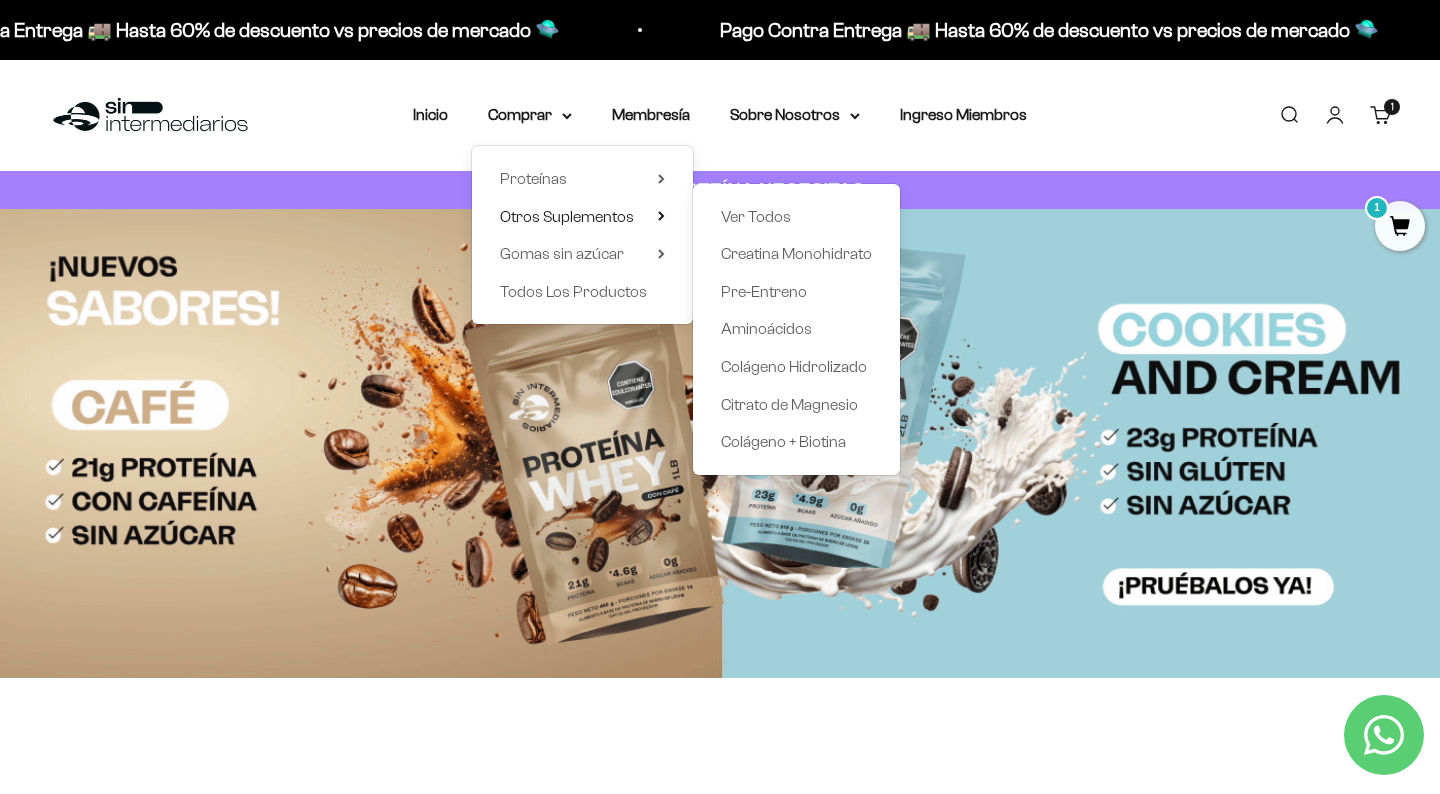 click on "Proteínas
Ver Todos
Whey
Iso
Vegan
Shaker" at bounding box center [582, 235] 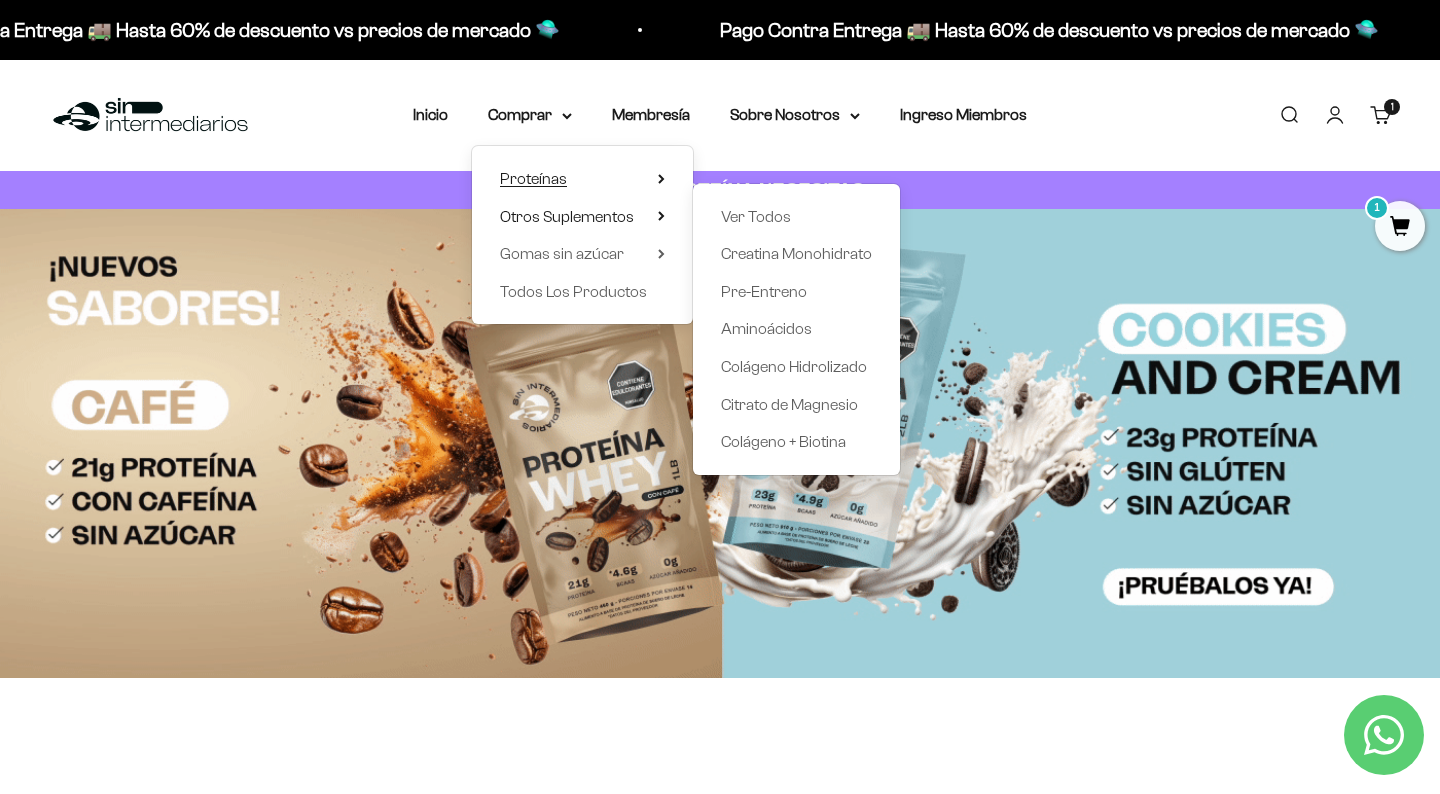 click 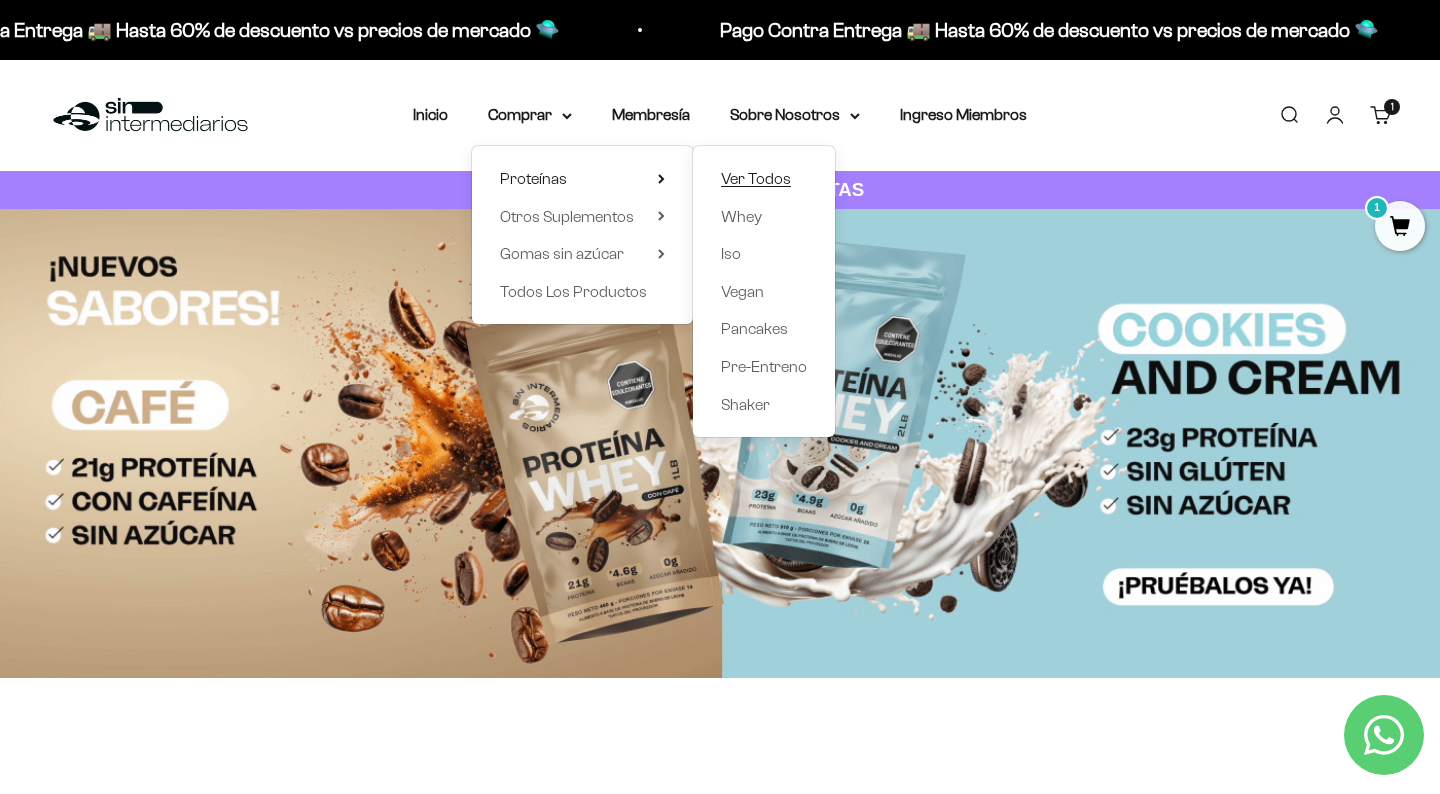 click on "Ver Todos" at bounding box center (756, 178) 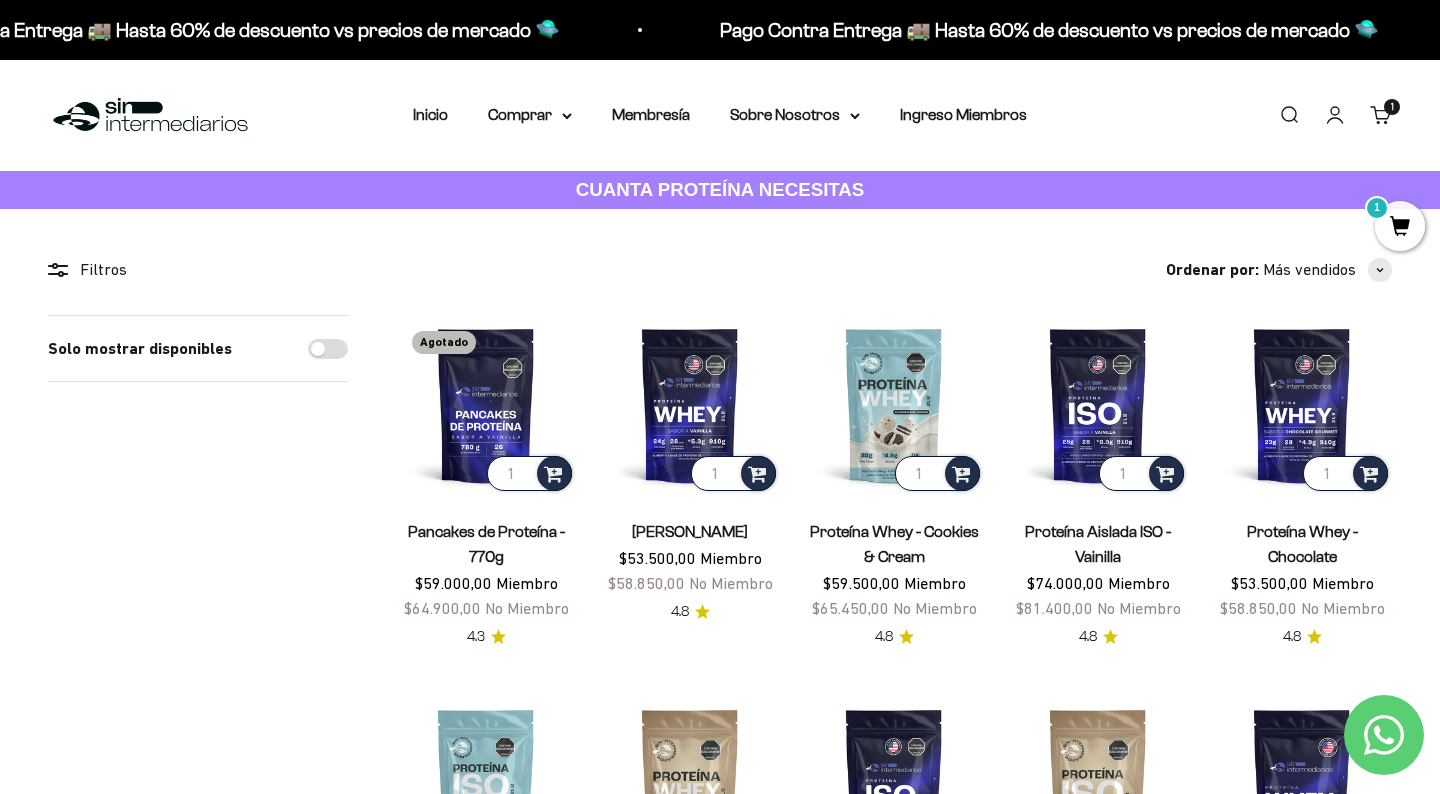 scroll, scrollTop: 0, scrollLeft: 0, axis: both 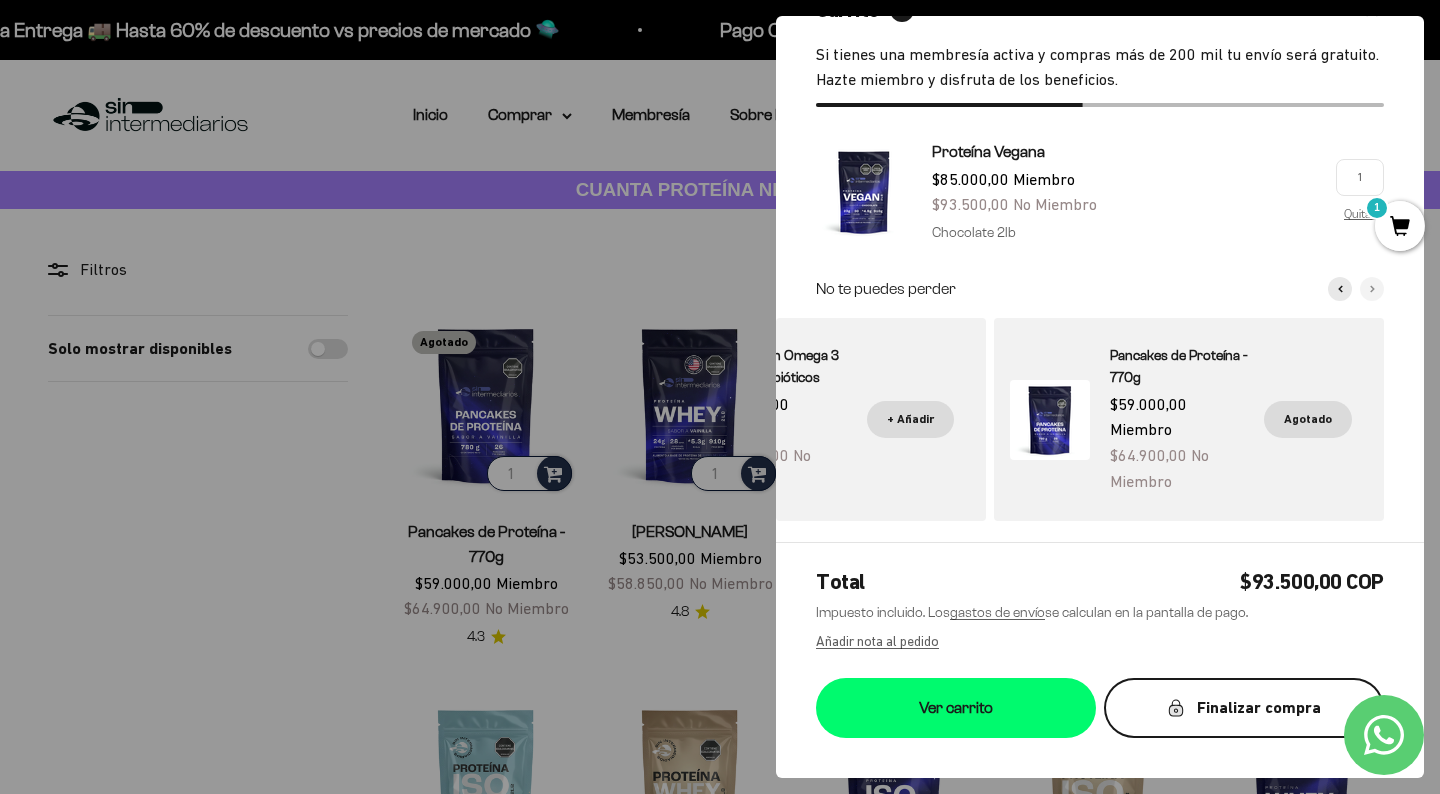 click on "Finalizar compra" at bounding box center [1244, 708] 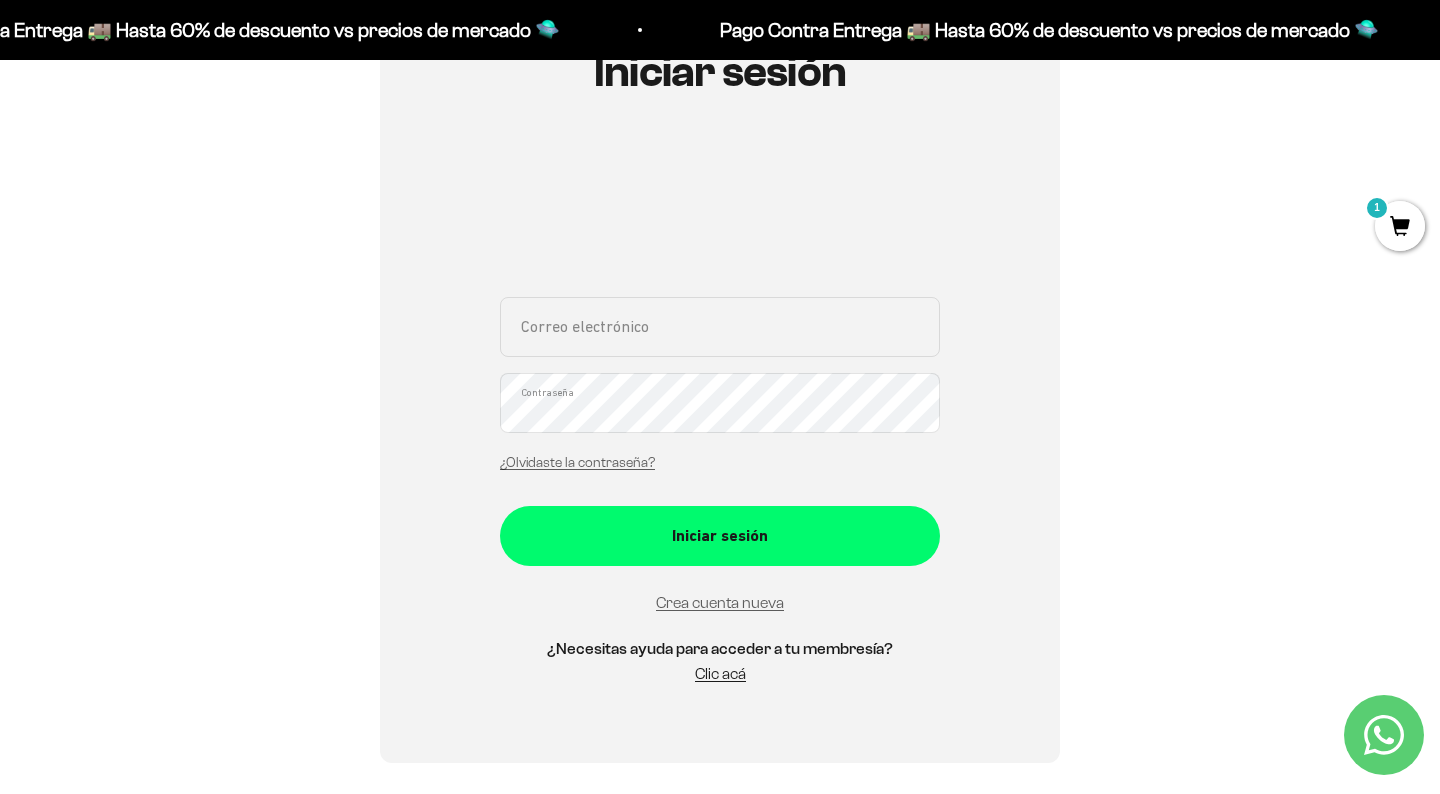 scroll, scrollTop: 262, scrollLeft: 0, axis: vertical 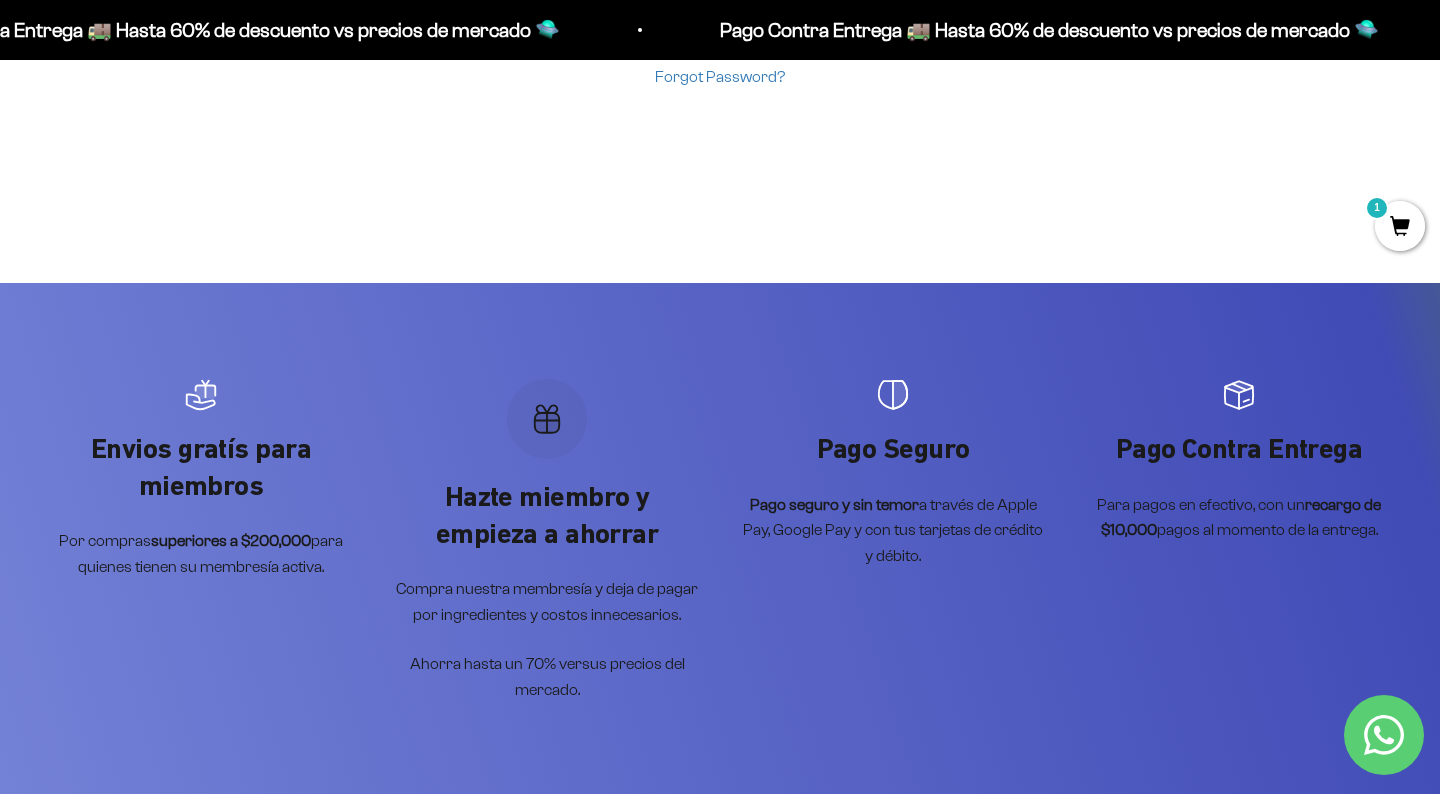 drag, startPoint x: 930, startPoint y: 556, endPoint x: 994, endPoint y: 561, distance: 64.195015 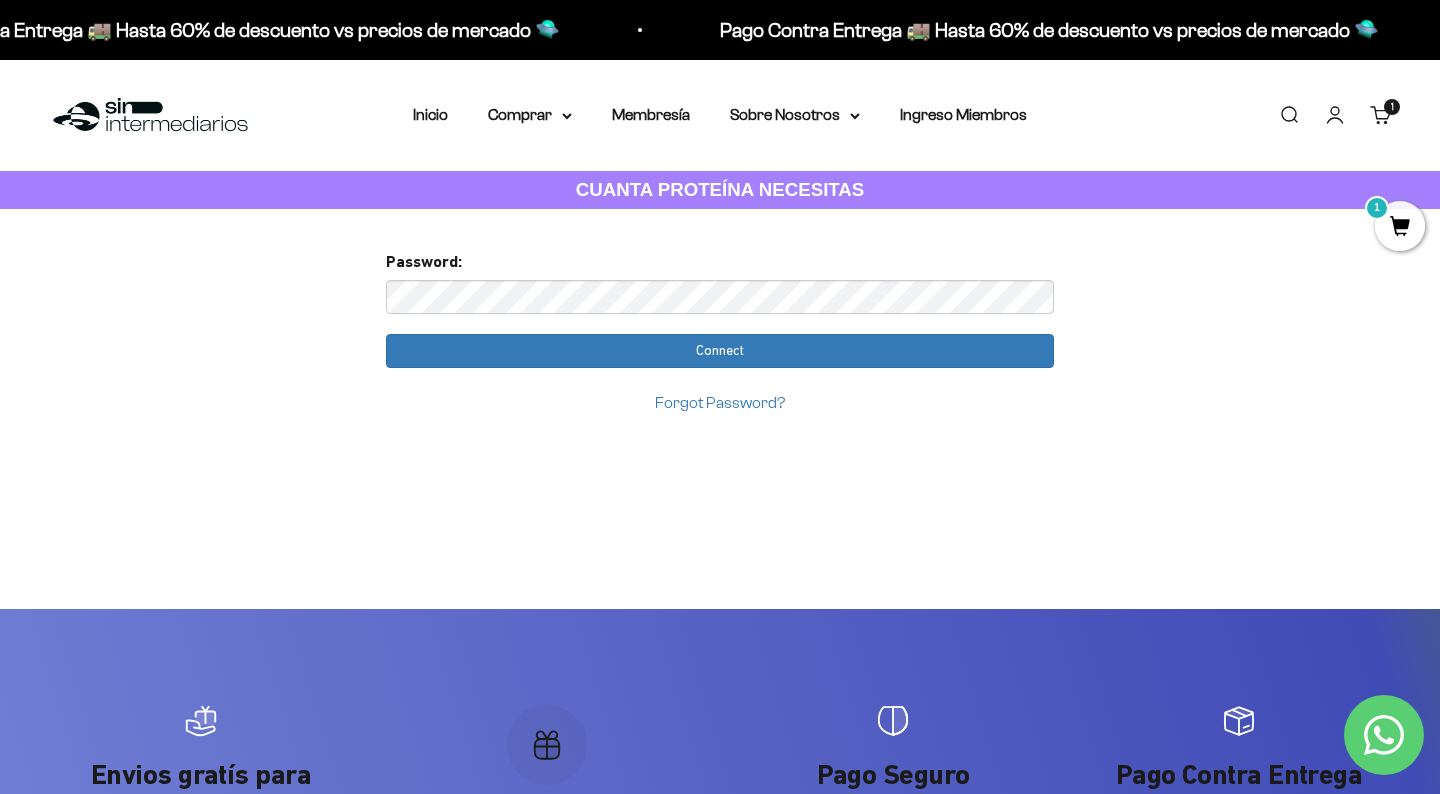 scroll, scrollTop: 0, scrollLeft: 0, axis: both 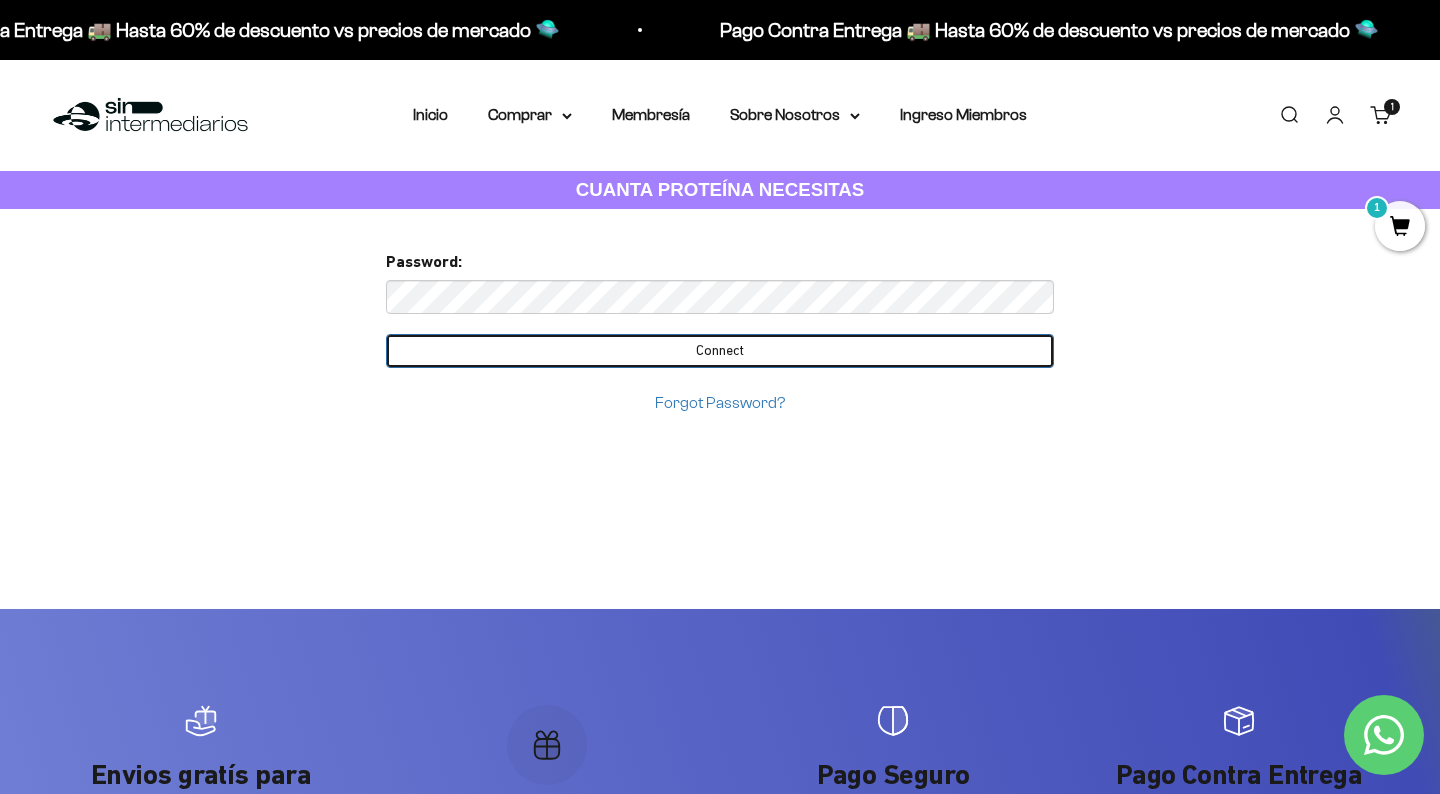 click on "Connect" at bounding box center [720, 351] 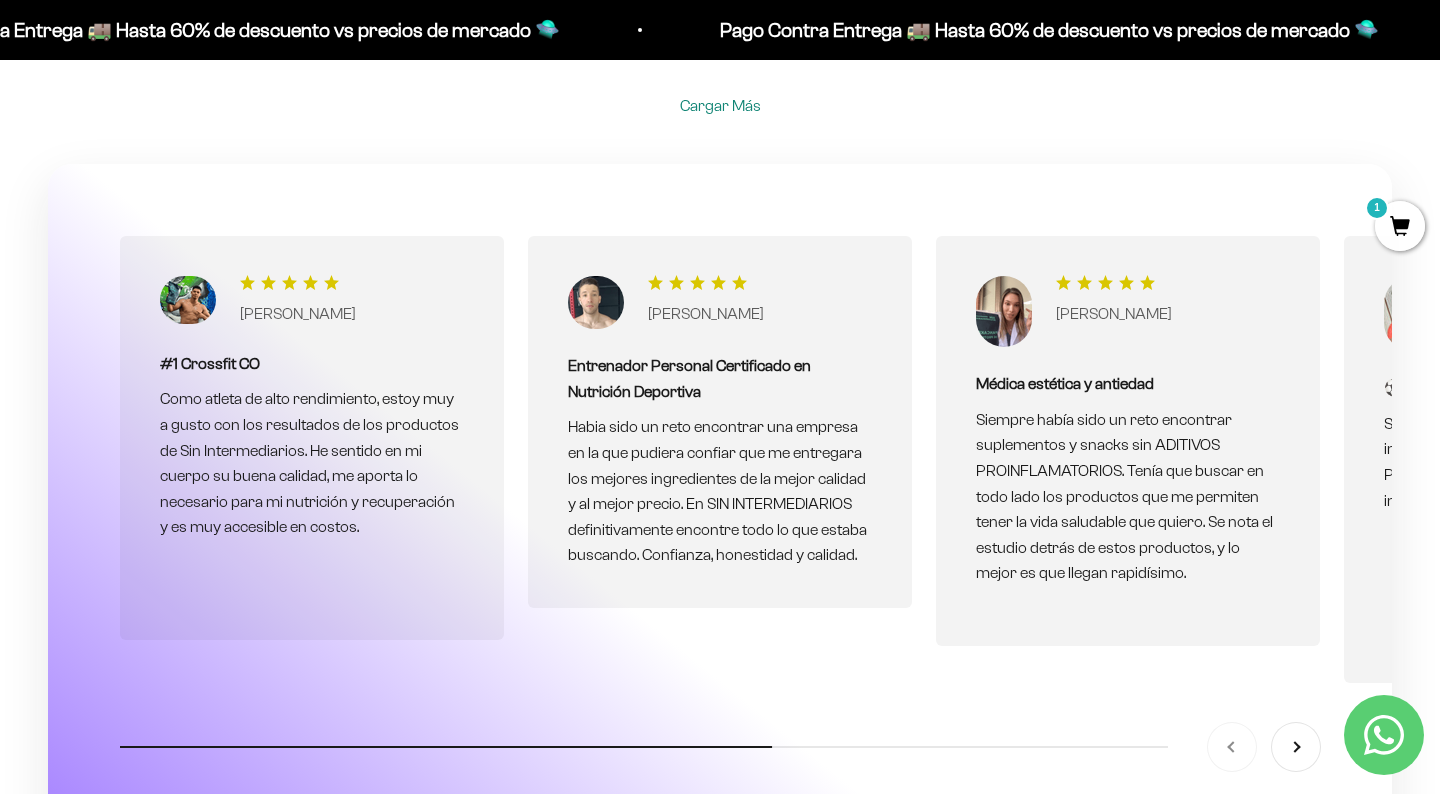 scroll, scrollTop: 5904, scrollLeft: 0, axis: vertical 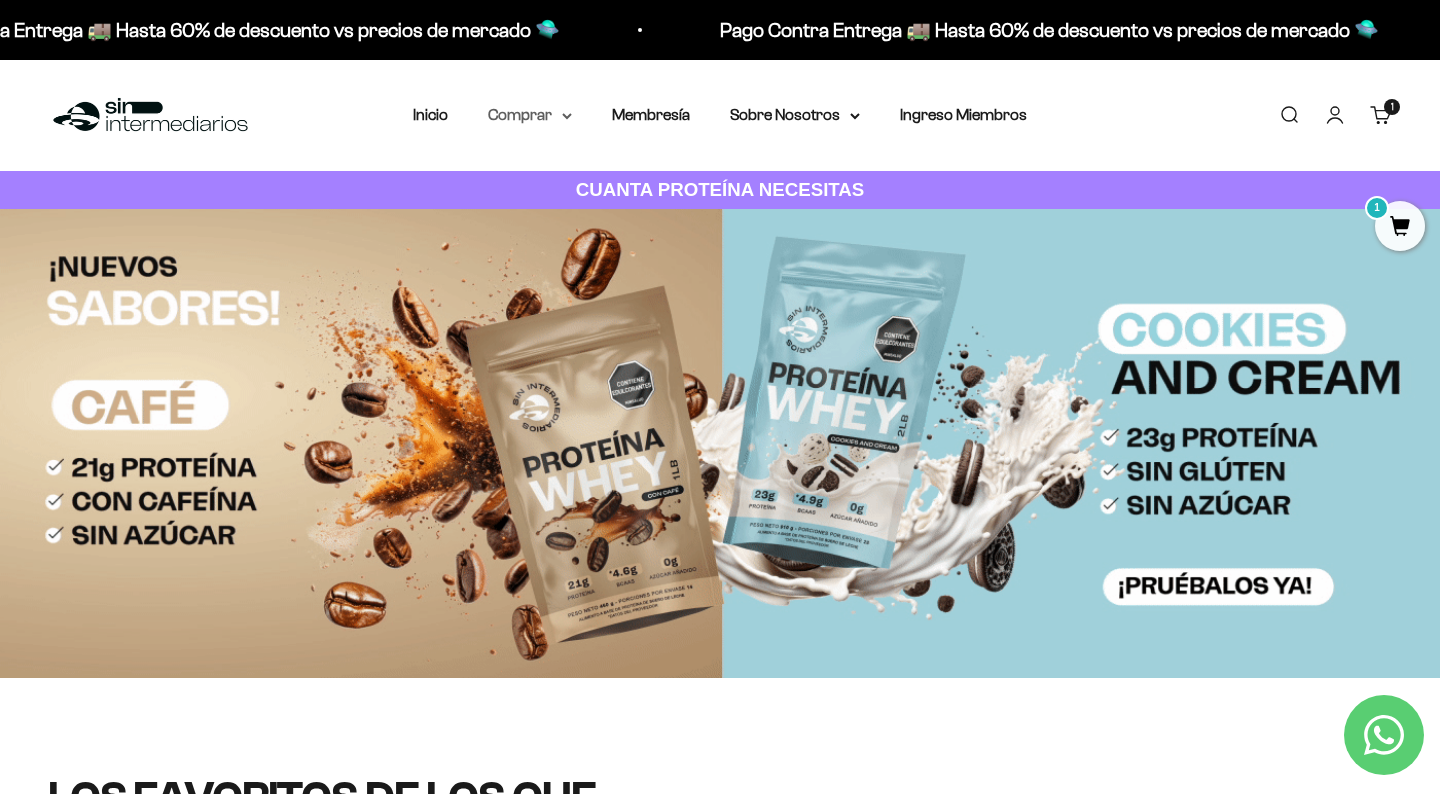 click on "Comprar" at bounding box center (530, 115) 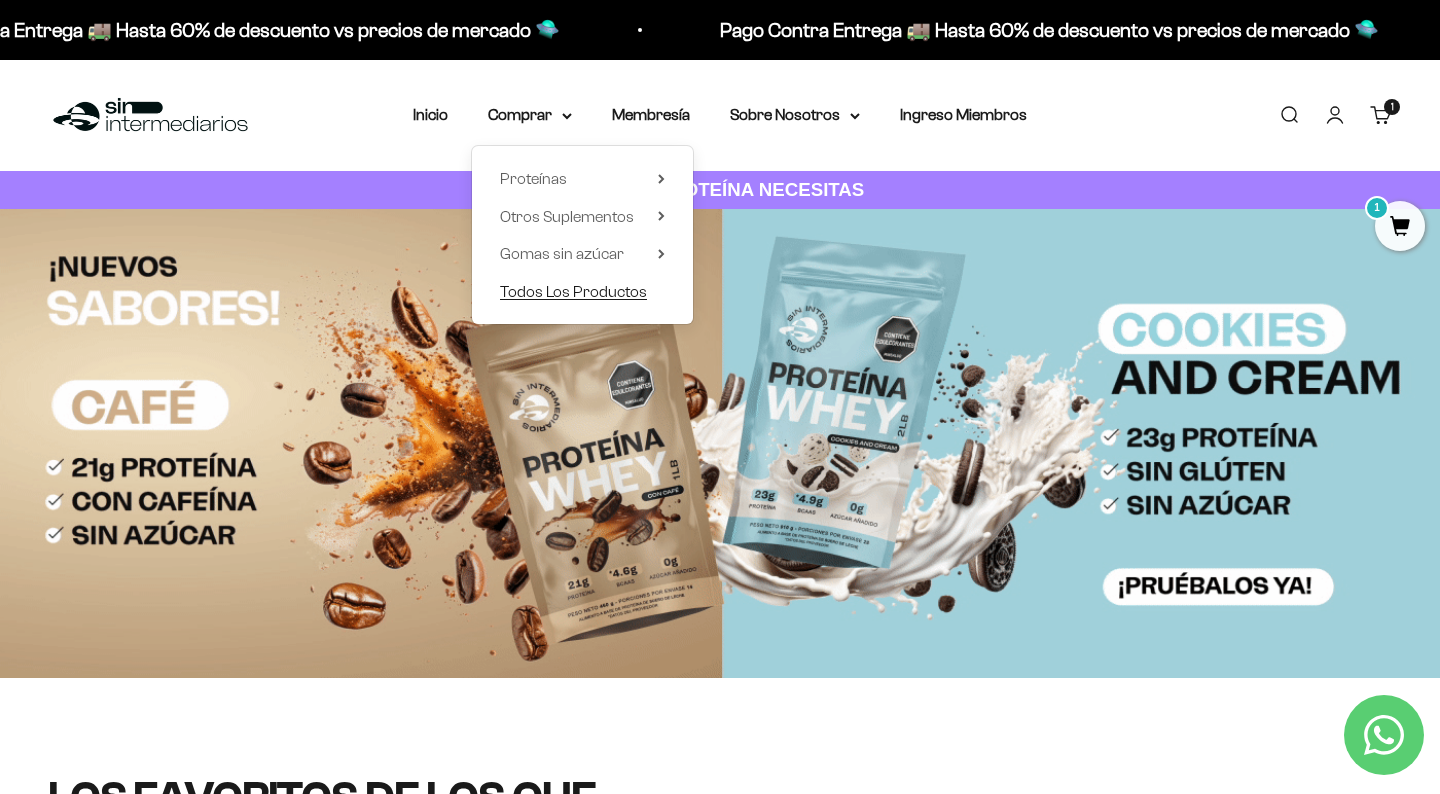 click on "Todos Los Productos" at bounding box center [573, 291] 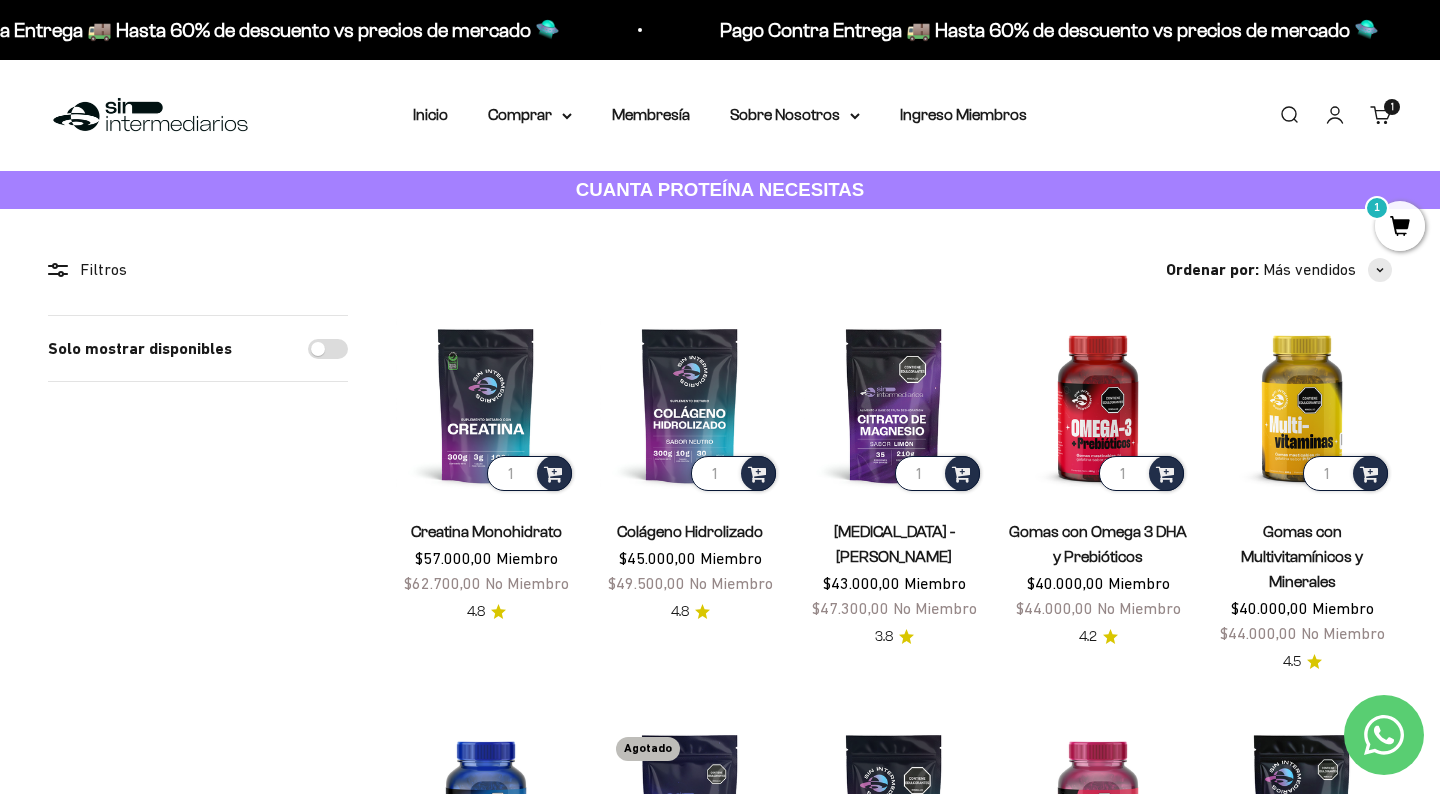 scroll, scrollTop: 0, scrollLeft: 0, axis: both 